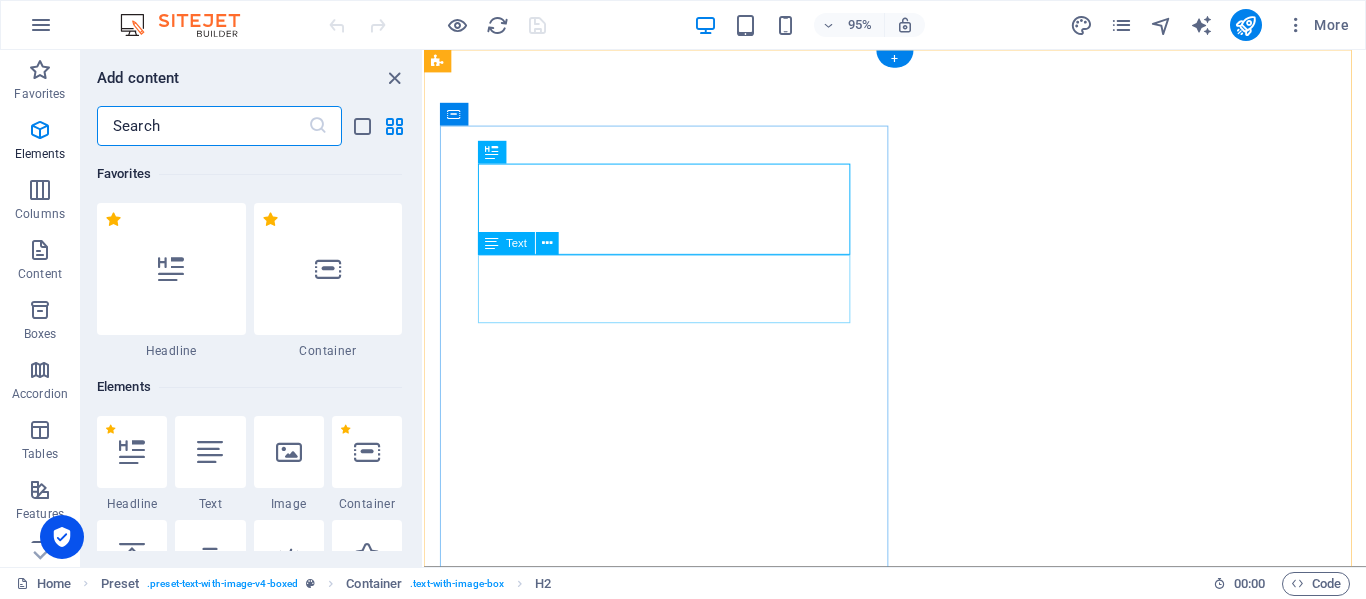 scroll, scrollTop: 0, scrollLeft: 0, axis: both 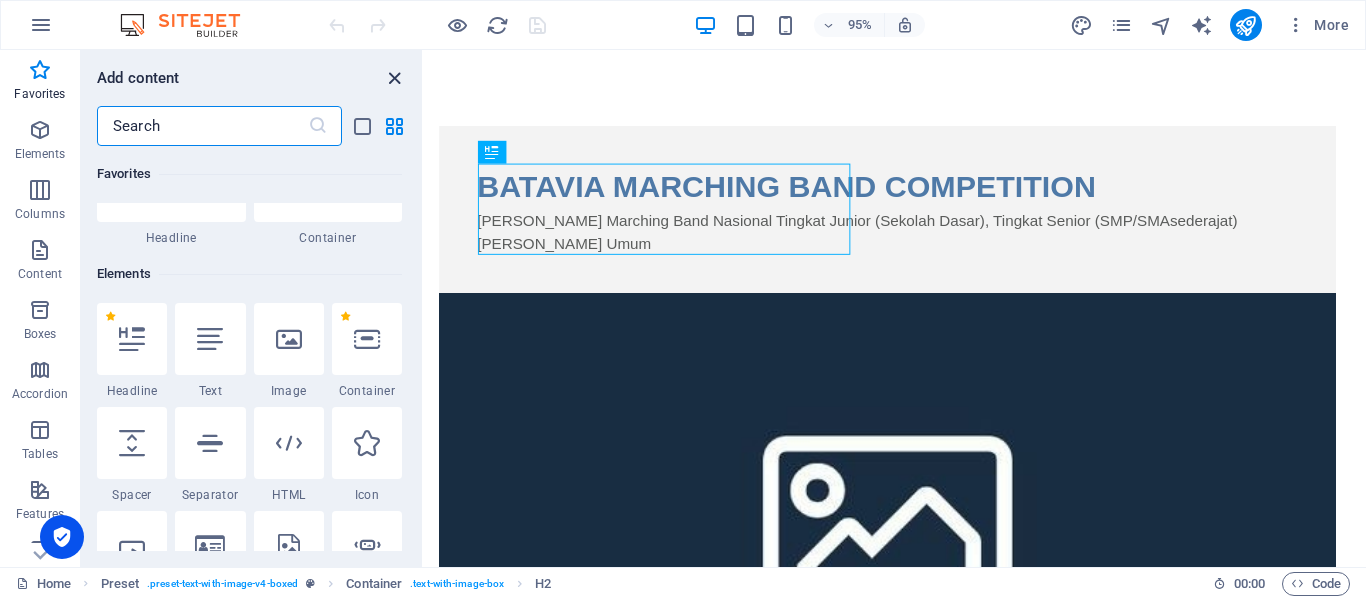 drag, startPoint x: 41, startPoint y: 106, endPoint x: 397, endPoint y: 81, distance: 356.87674 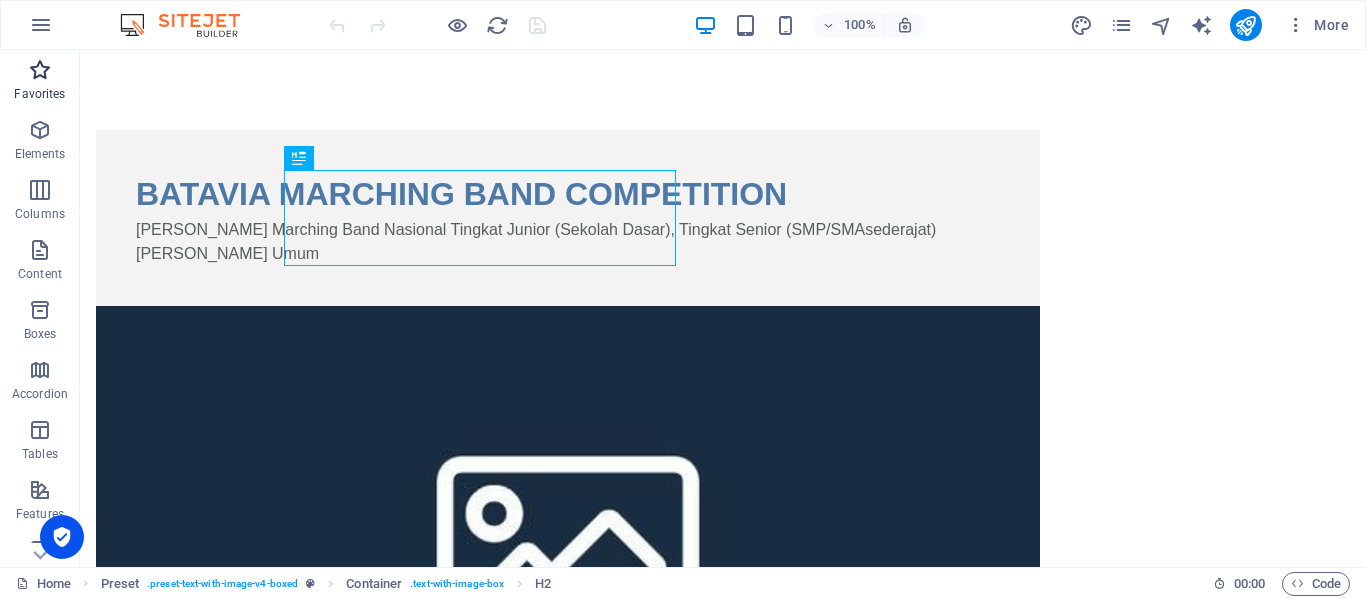 click at bounding box center [40, 70] 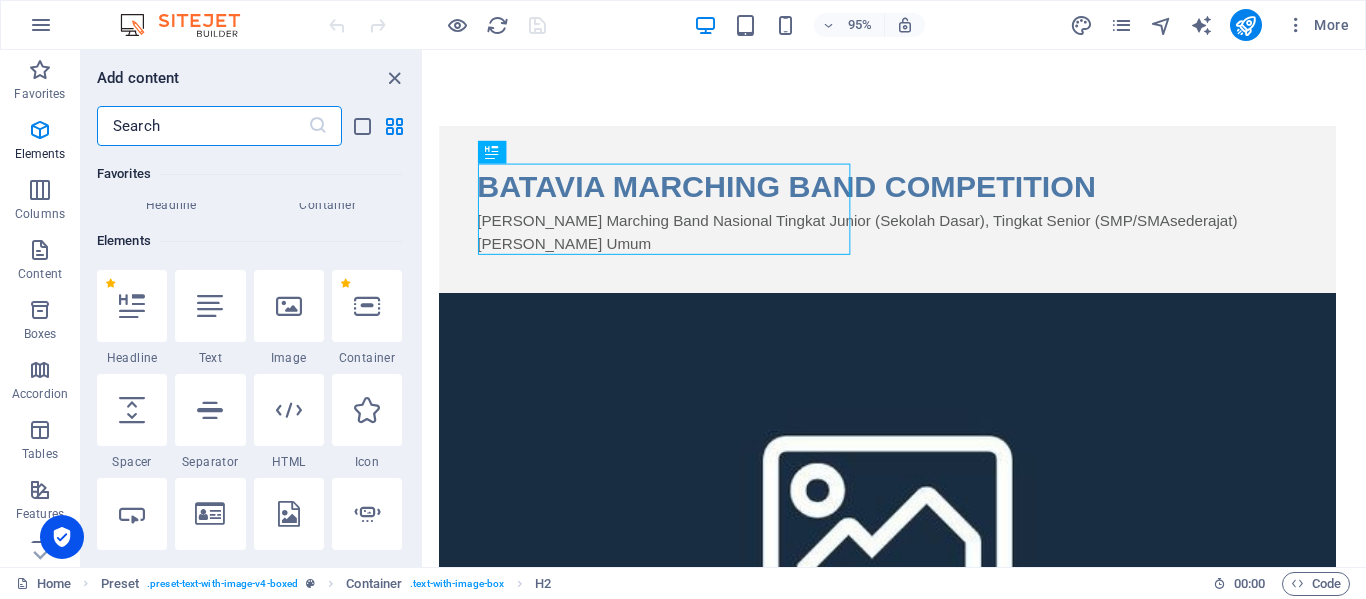 scroll, scrollTop: 200, scrollLeft: 0, axis: vertical 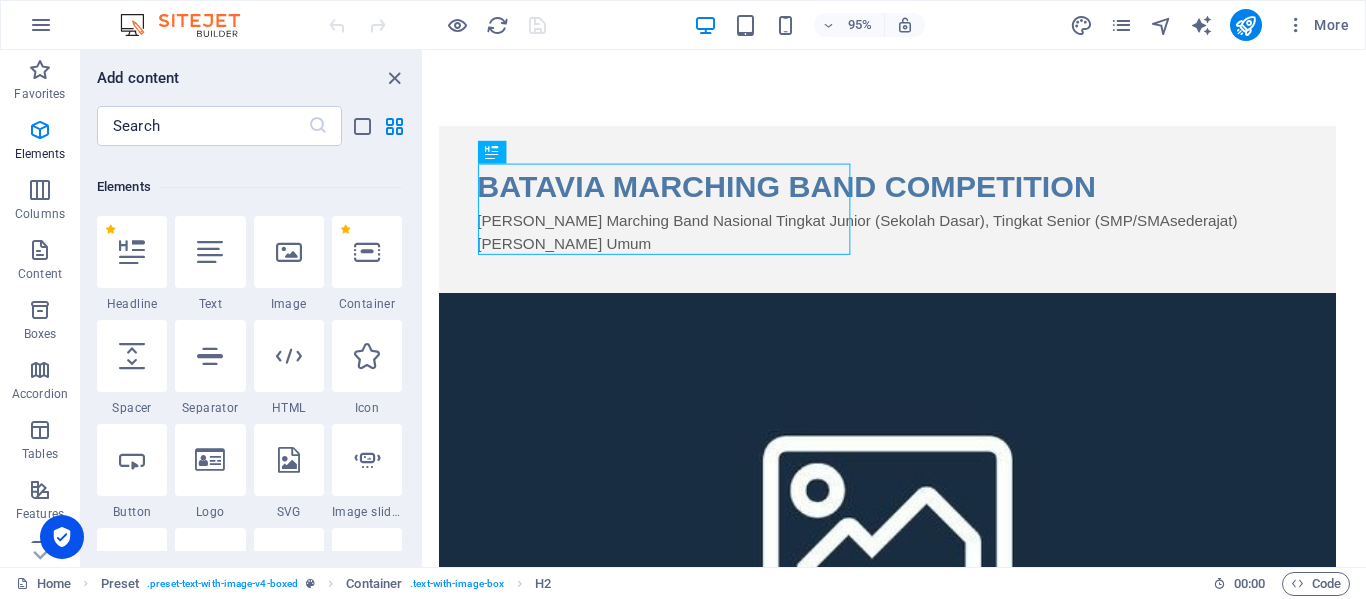 drag, startPoint x: 1411, startPoint y: 86, endPoint x: 1777, endPoint y: 70, distance: 366.34955 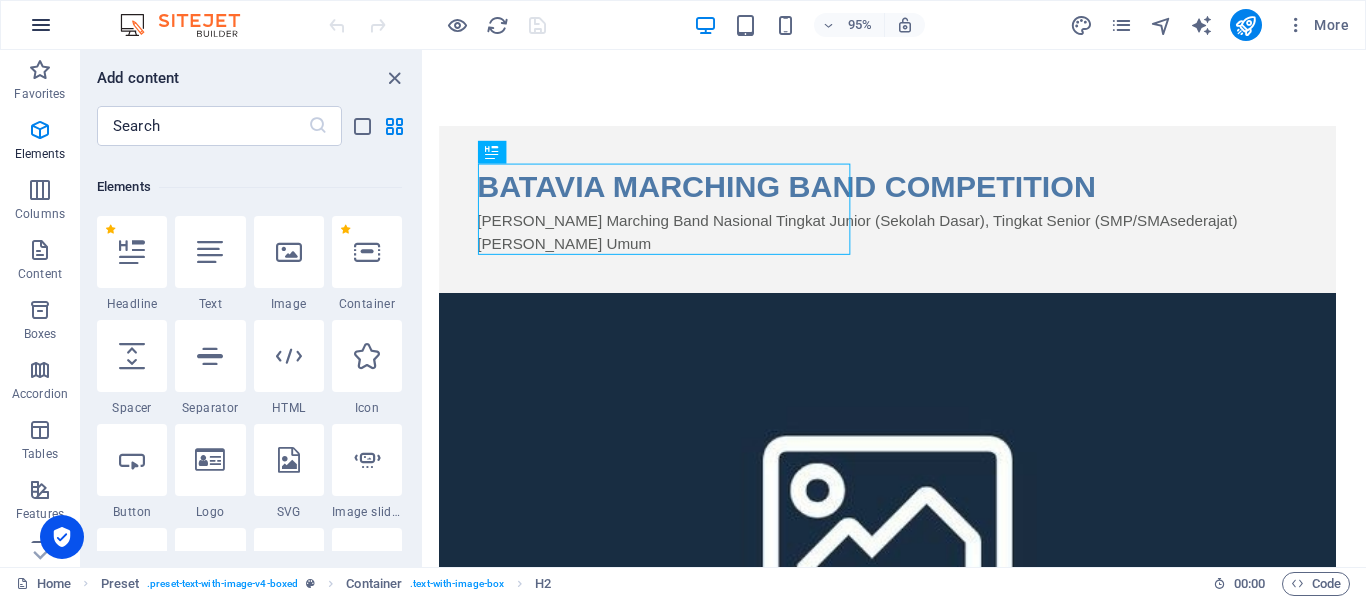 click at bounding box center (41, 25) 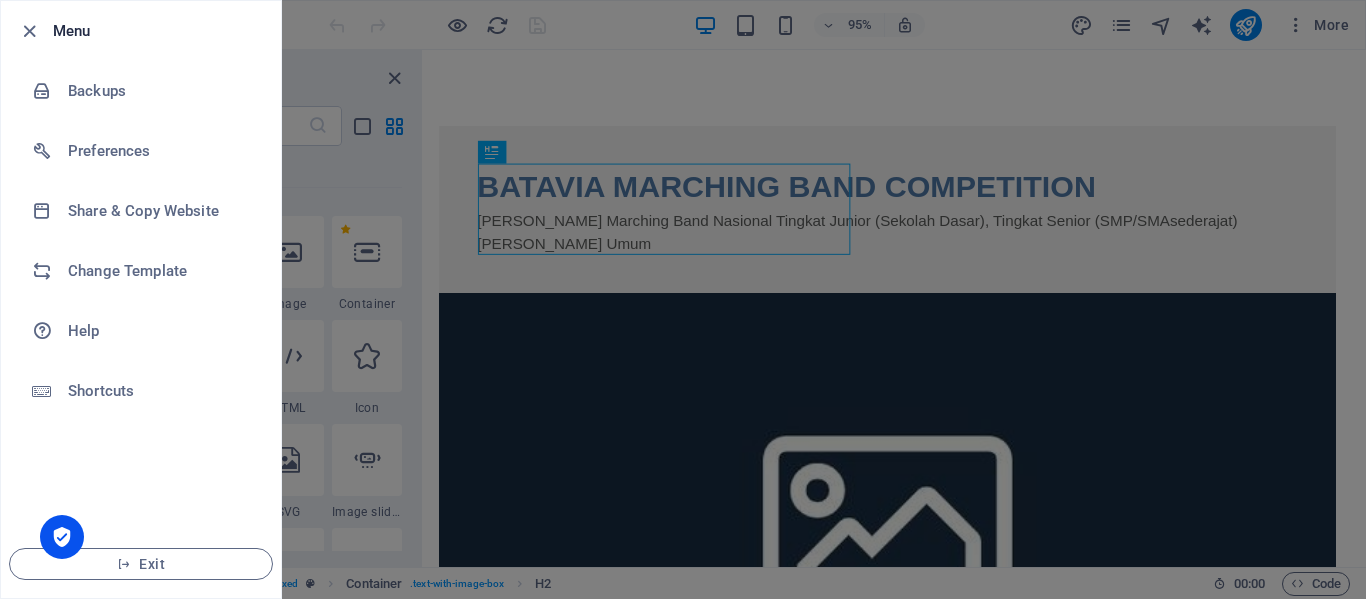 click at bounding box center [29, 31] 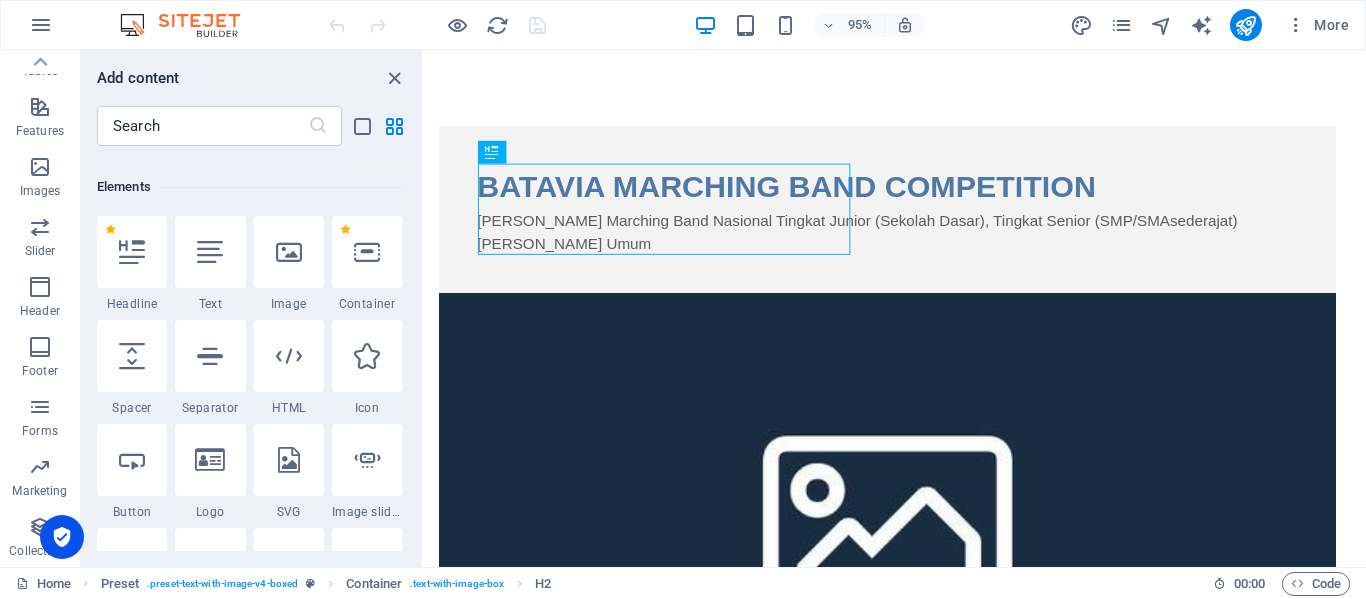 scroll, scrollTop: 0, scrollLeft: 0, axis: both 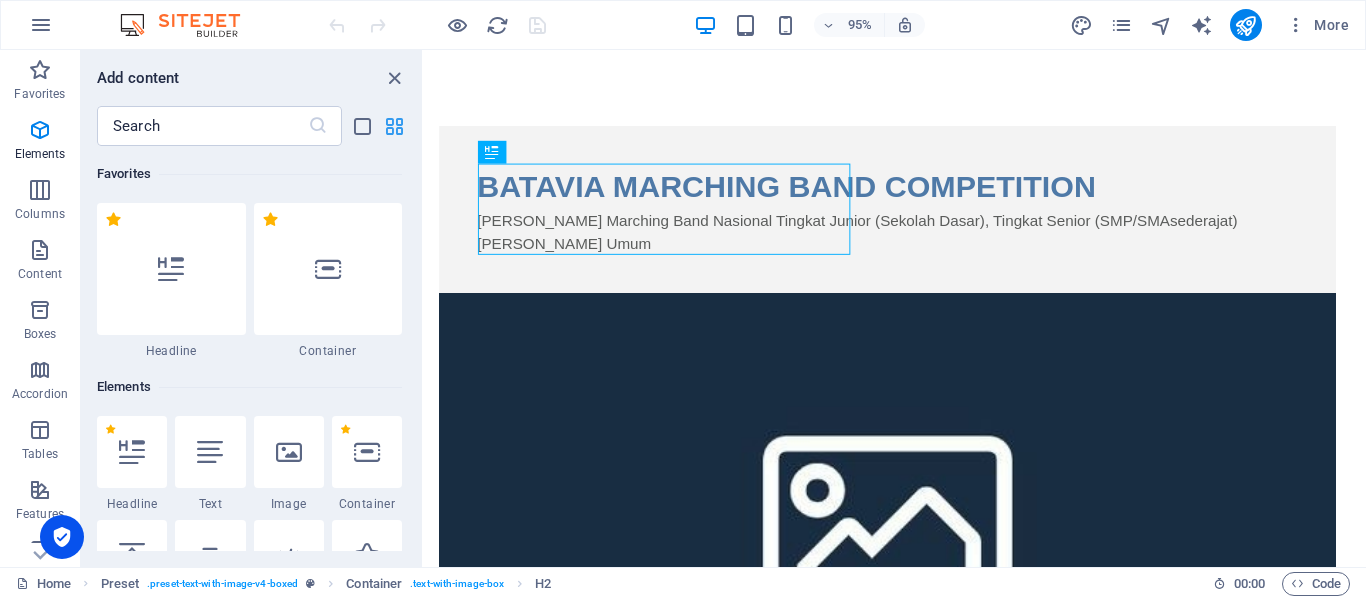 click at bounding box center (394, 126) 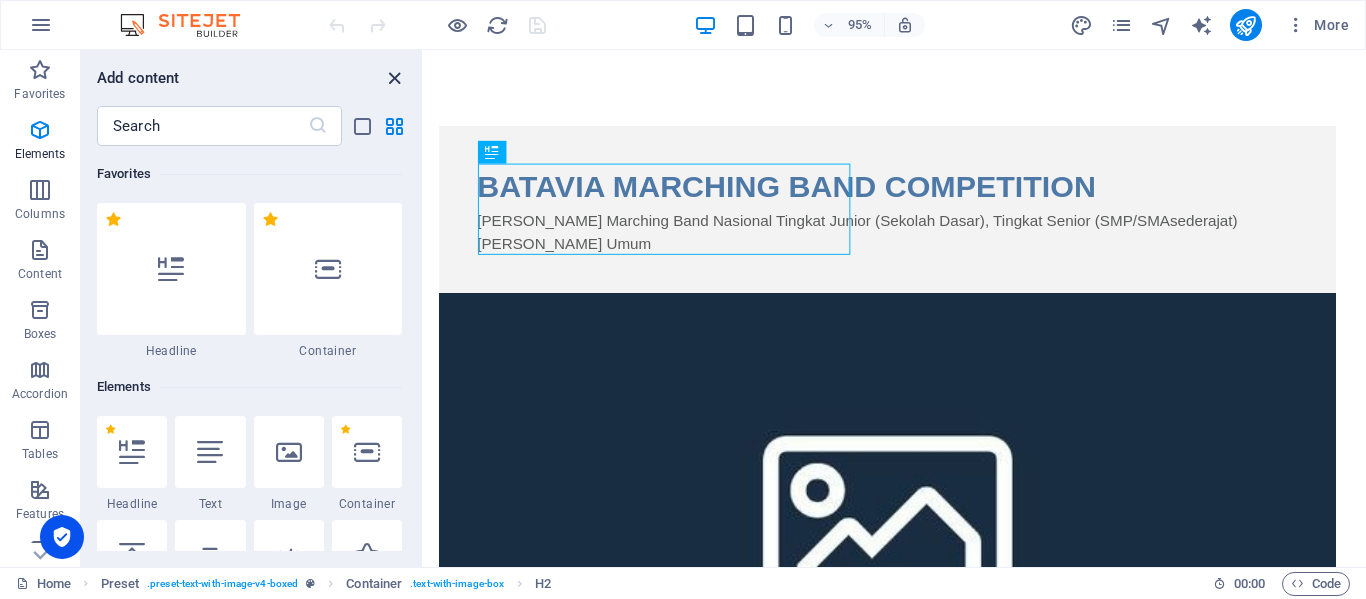 click at bounding box center (394, 78) 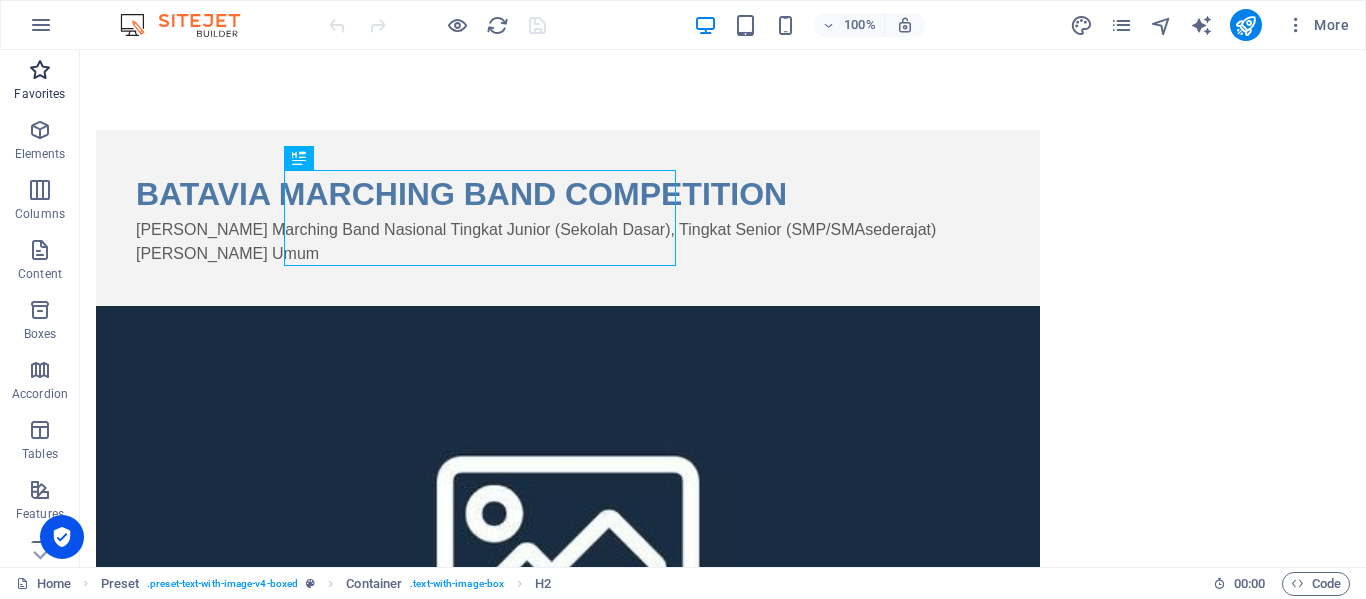 click at bounding box center [40, 70] 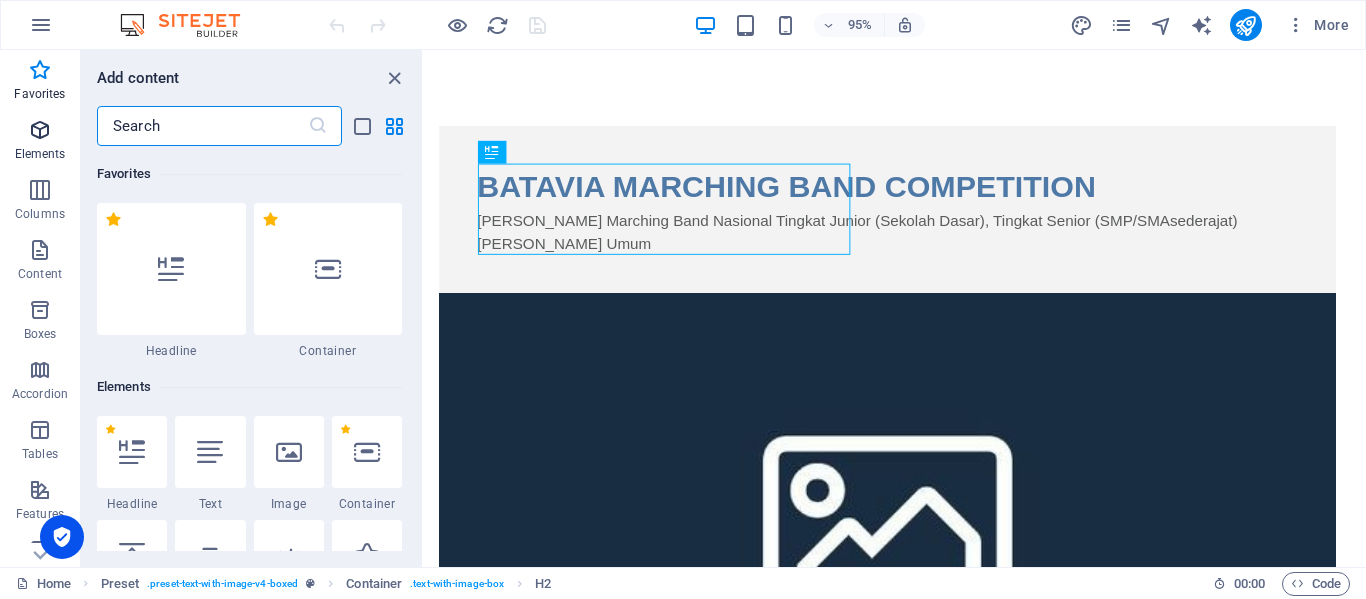 click at bounding box center [40, 130] 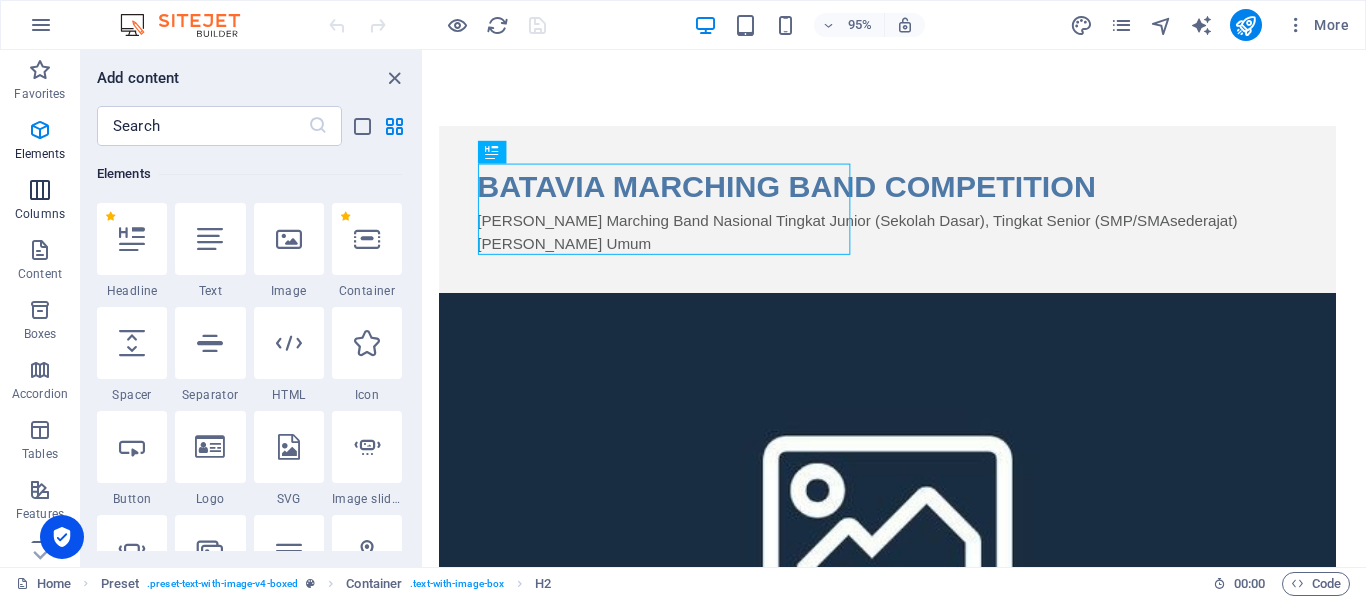 click at bounding box center (40, 190) 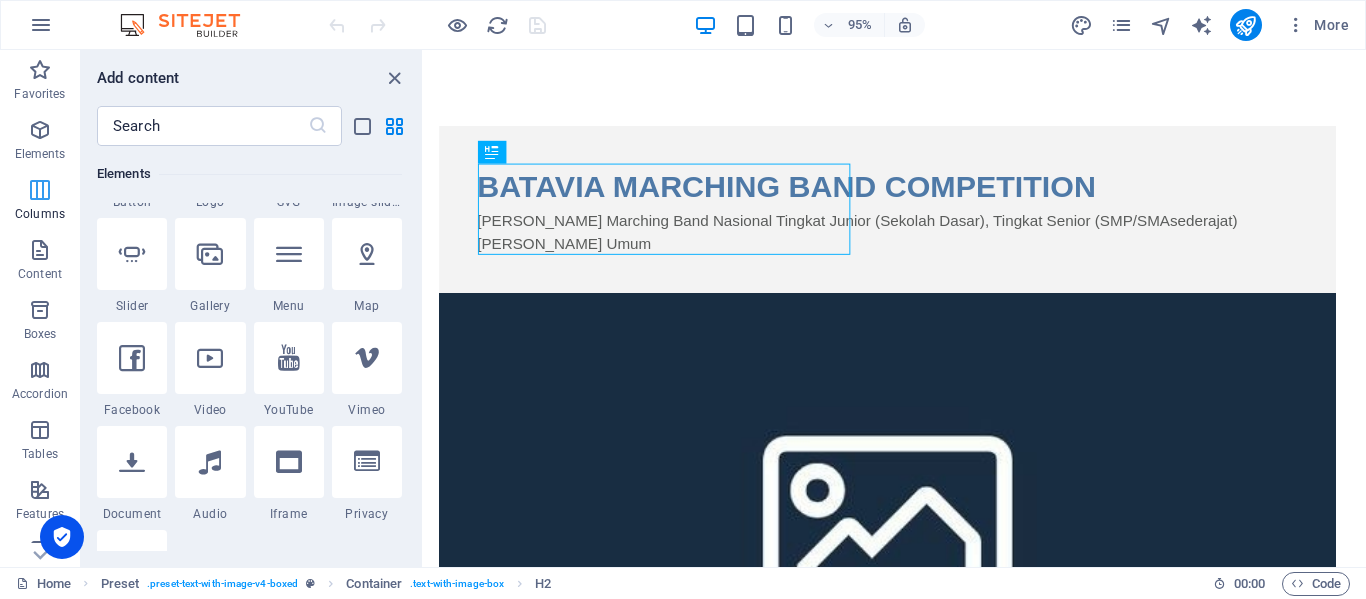 scroll, scrollTop: 990, scrollLeft: 0, axis: vertical 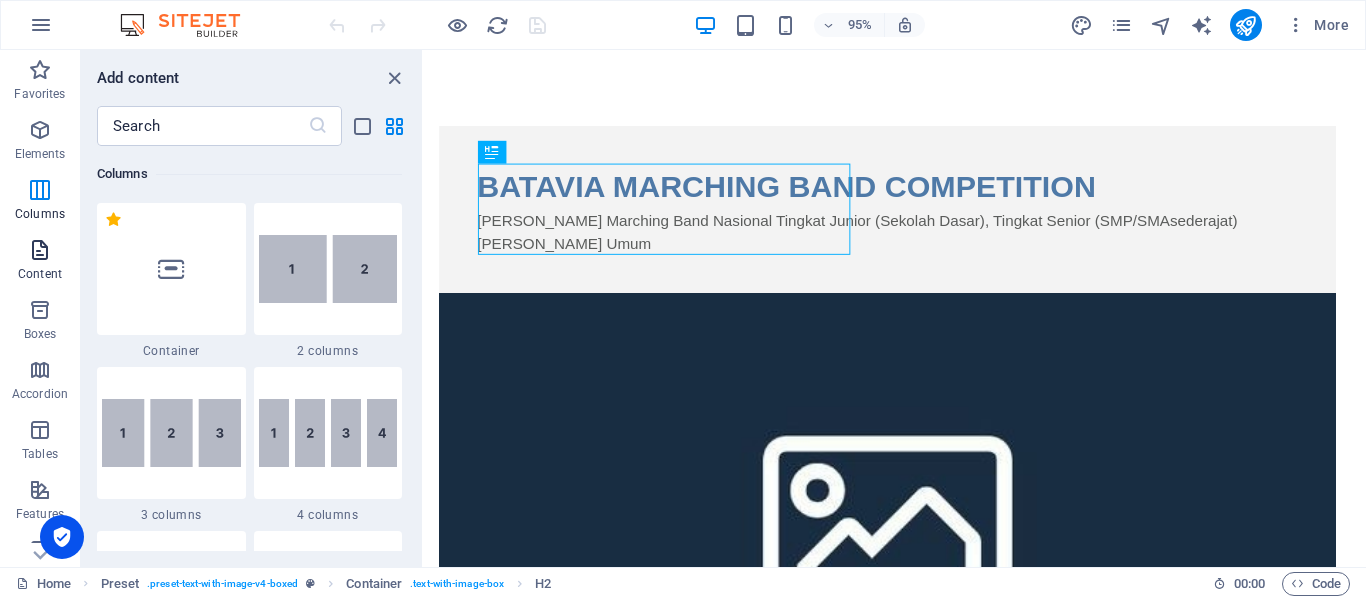 click at bounding box center (40, 250) 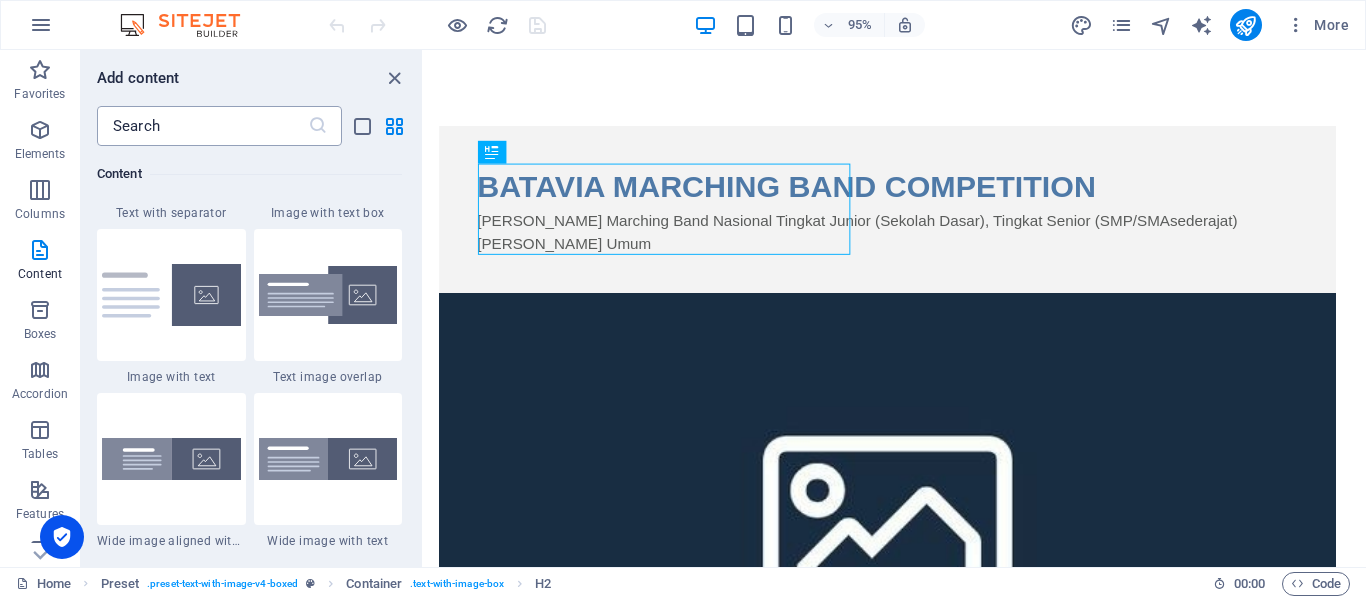 scroll, scrollTop: 3800, scrollLeft: 0, axis: vertical 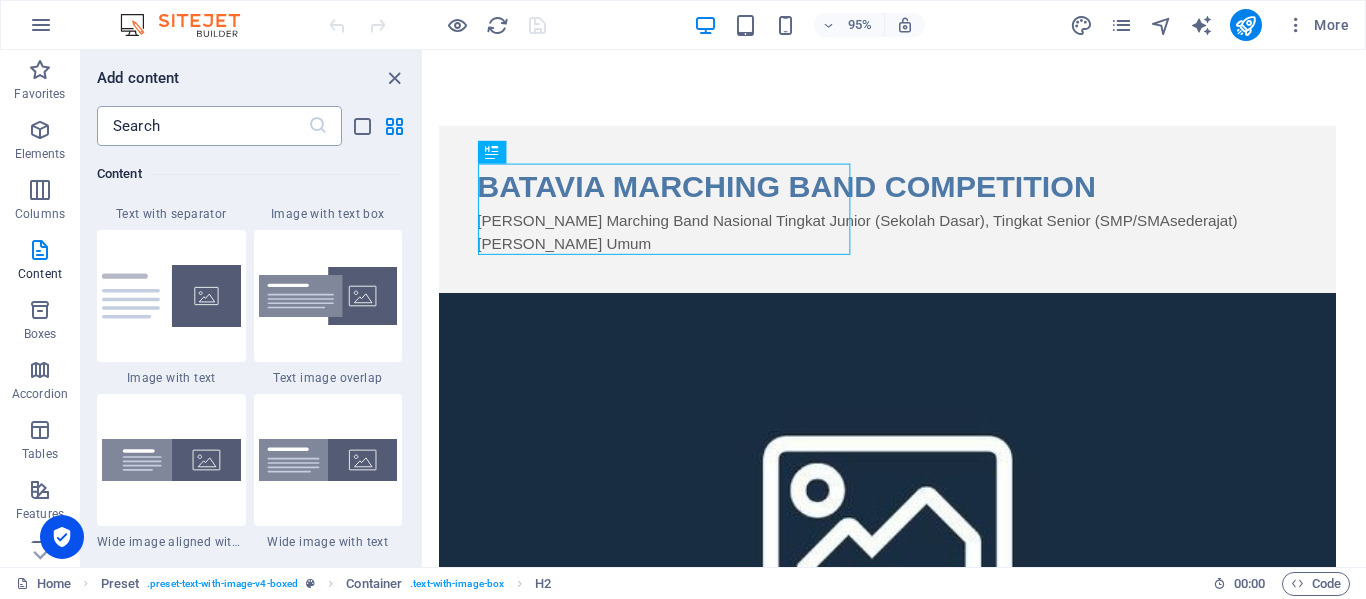click at bounding box center [202, 126] 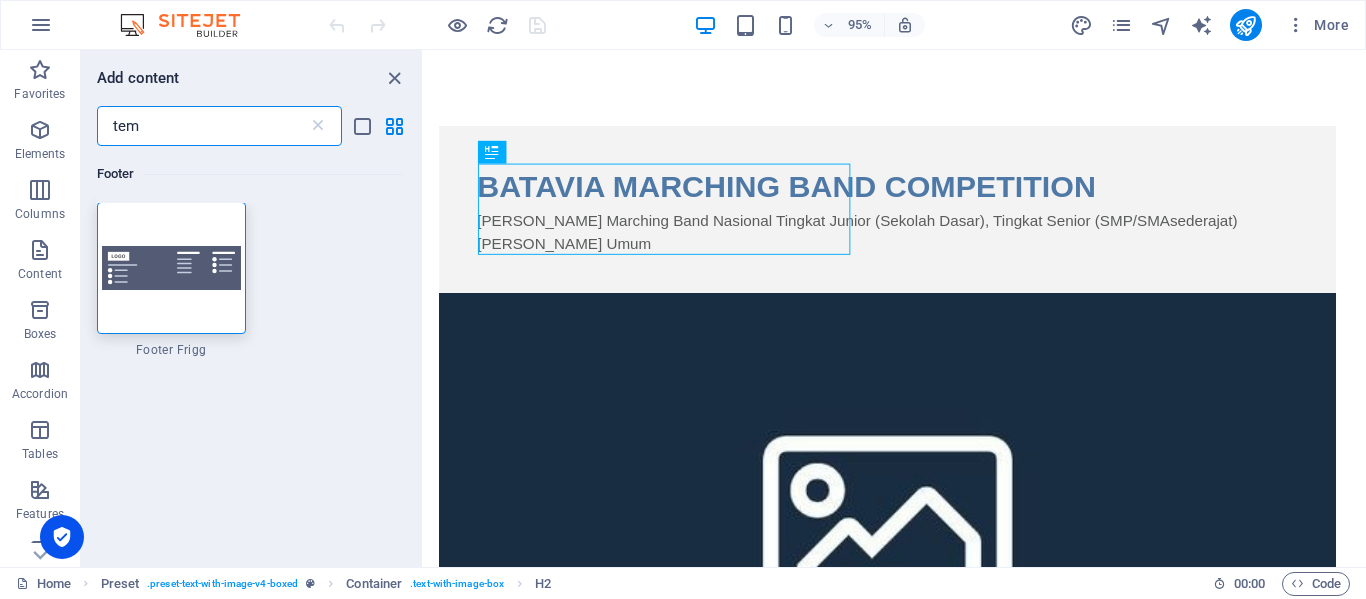 scroll, scrollTop: 0, scrollLeft: 0, axis: both 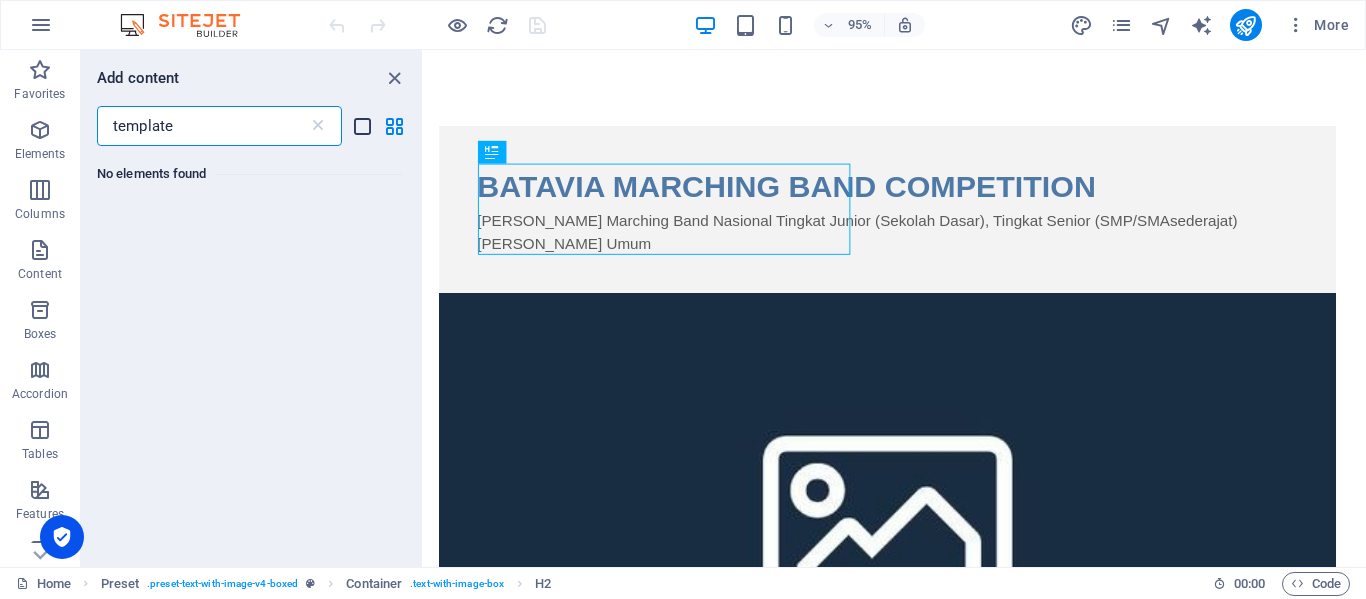 type on "template" 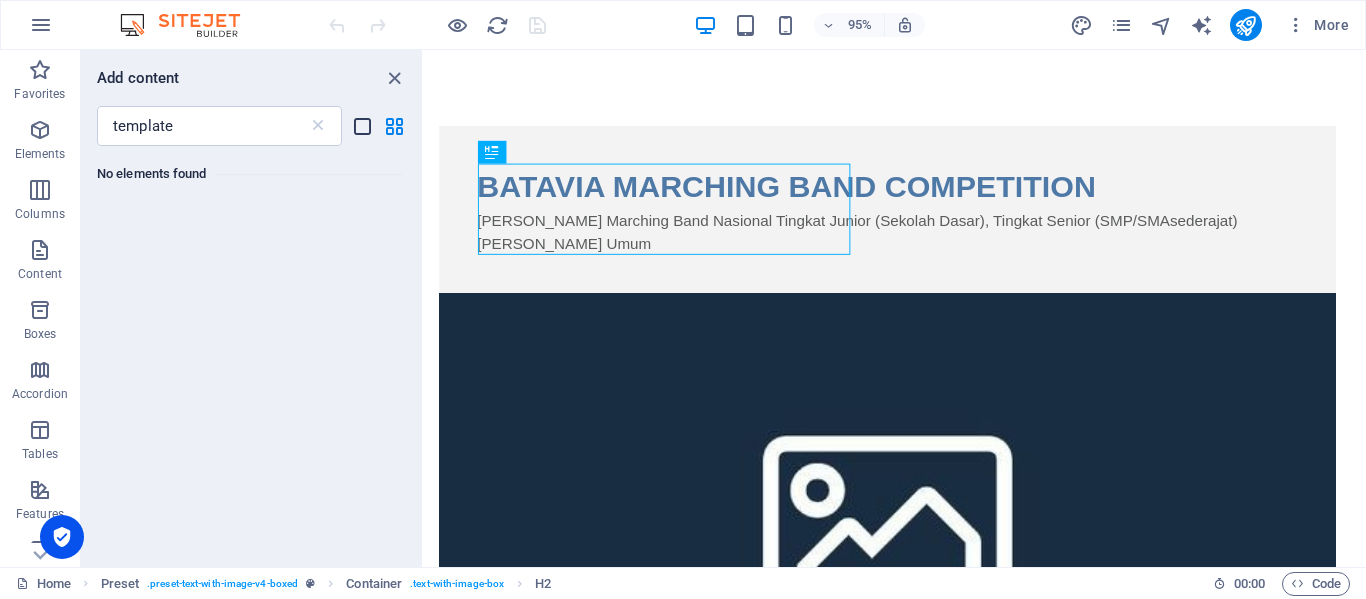 click at bounding box center [362, 126] 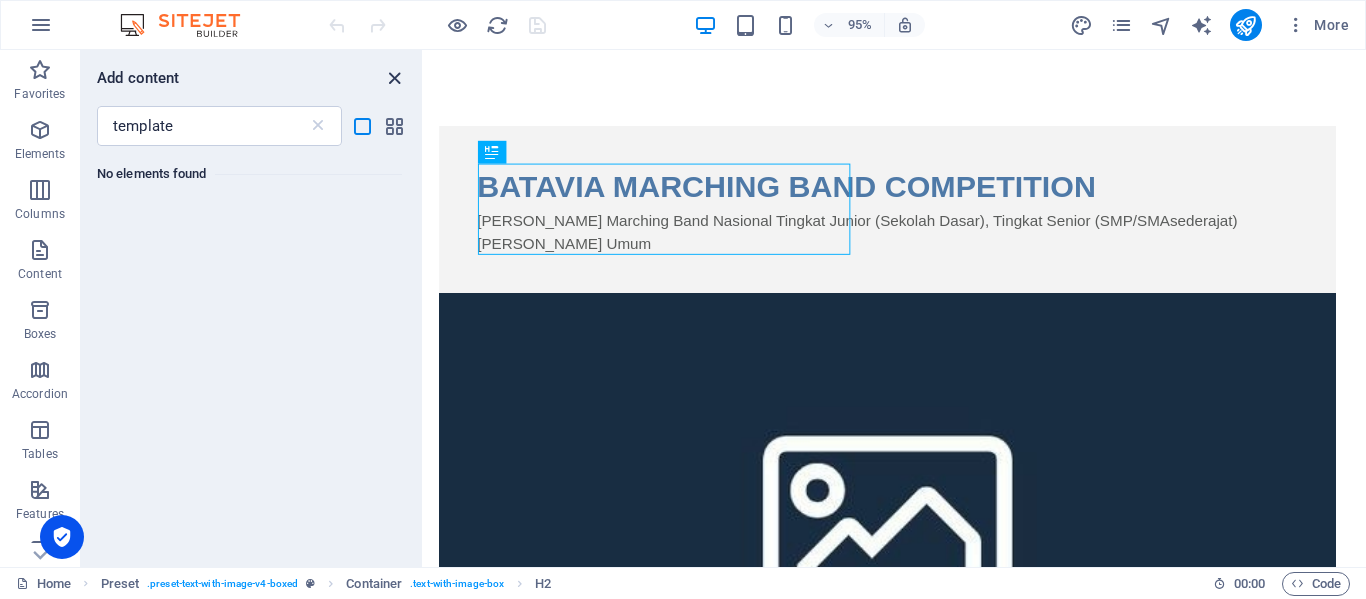 click at bounding box center (394, 78) 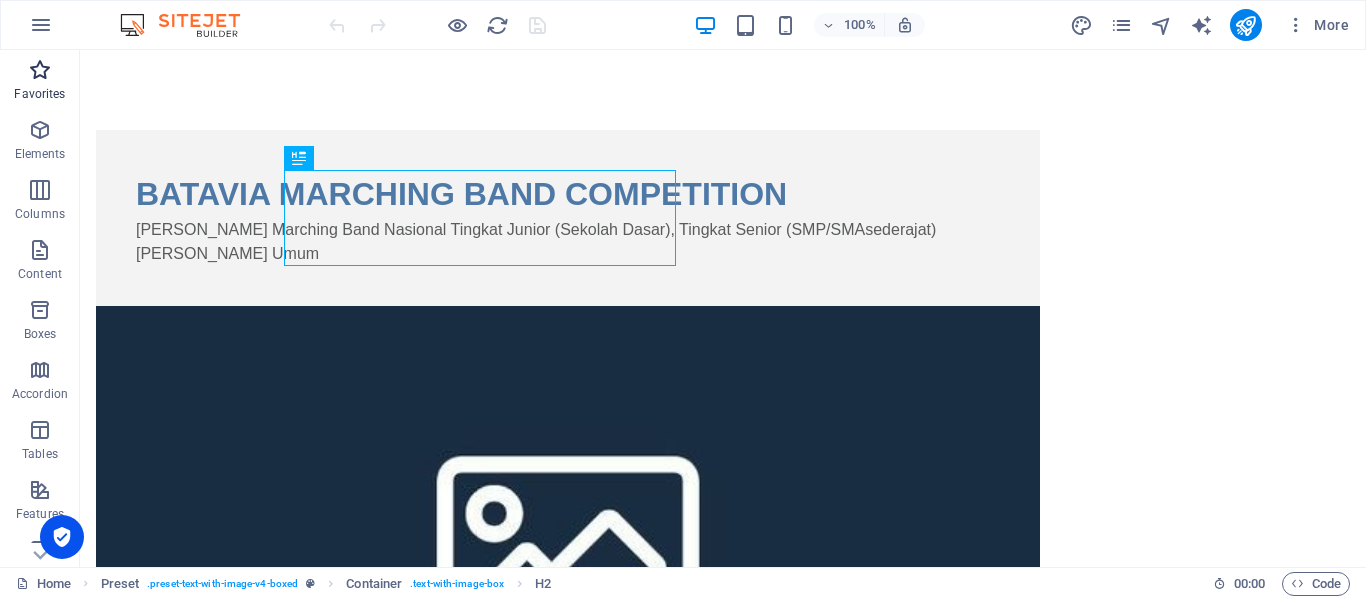 click at bounding box center (40, 70) 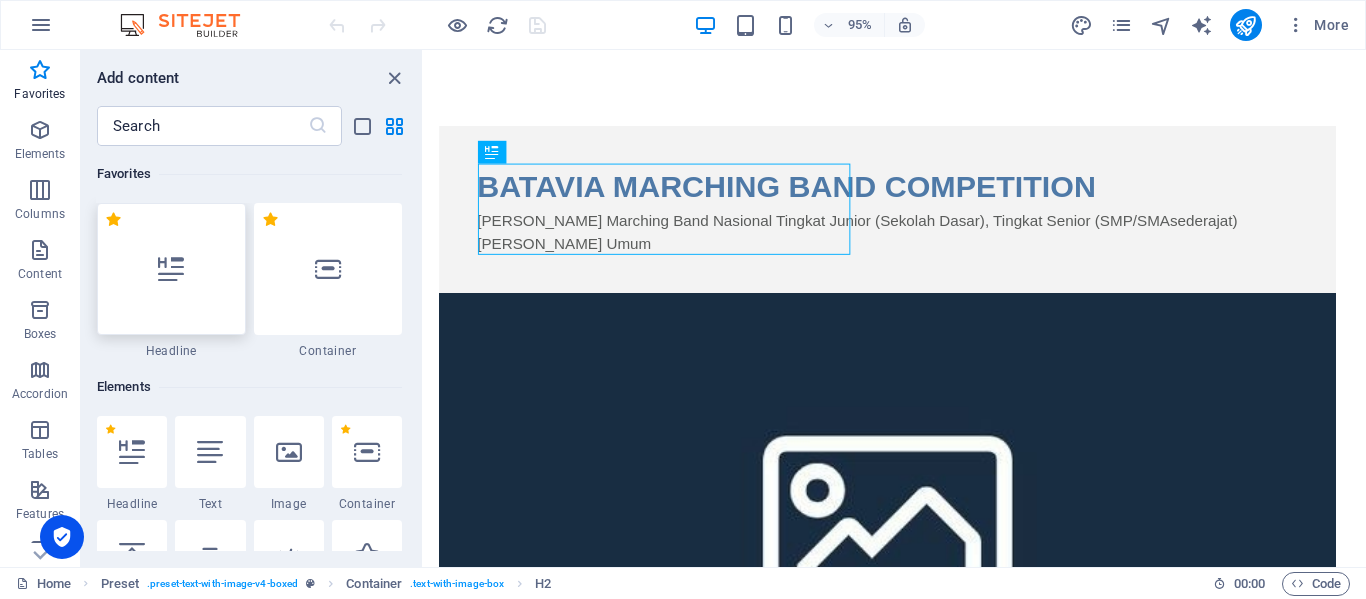 click at bounding box center [171, 269] 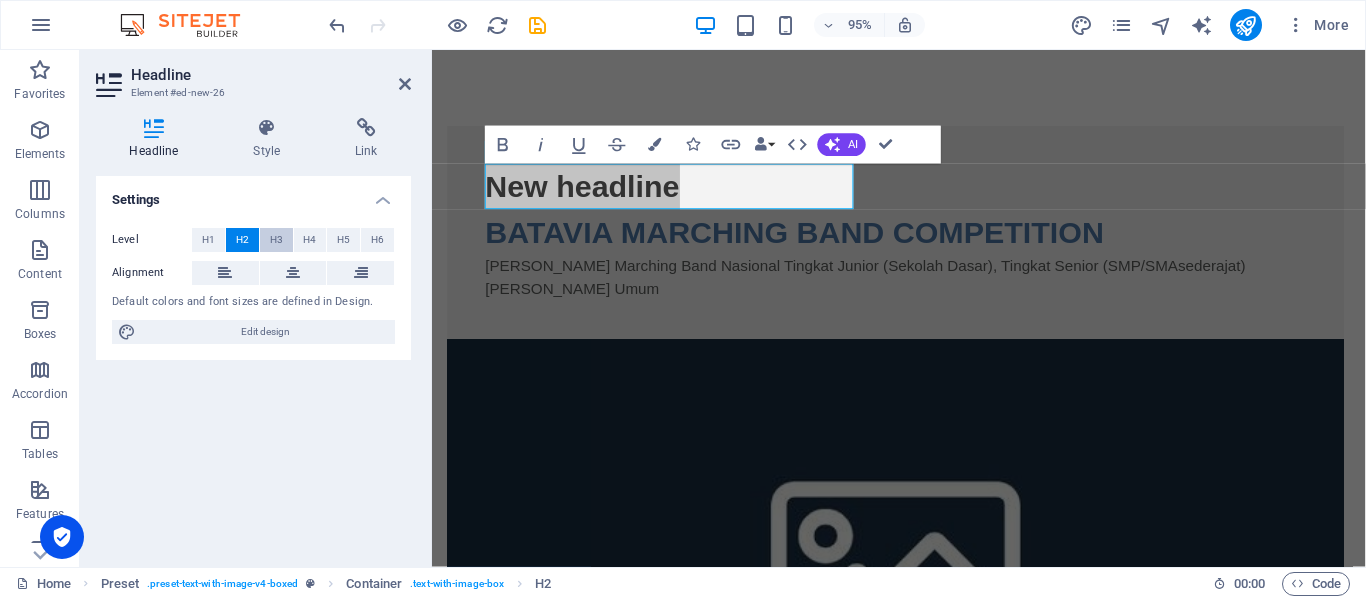 click on "H3" at bounding box center (276, 240) 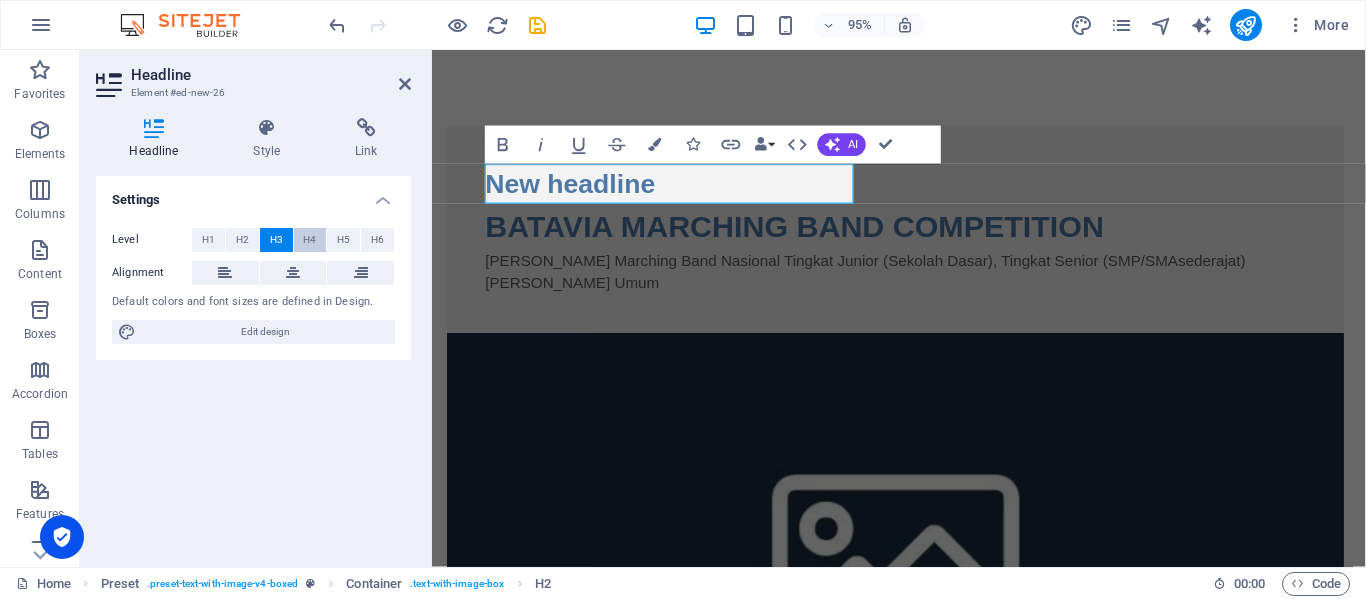 click on "H4" at bounding box center (310, 240) 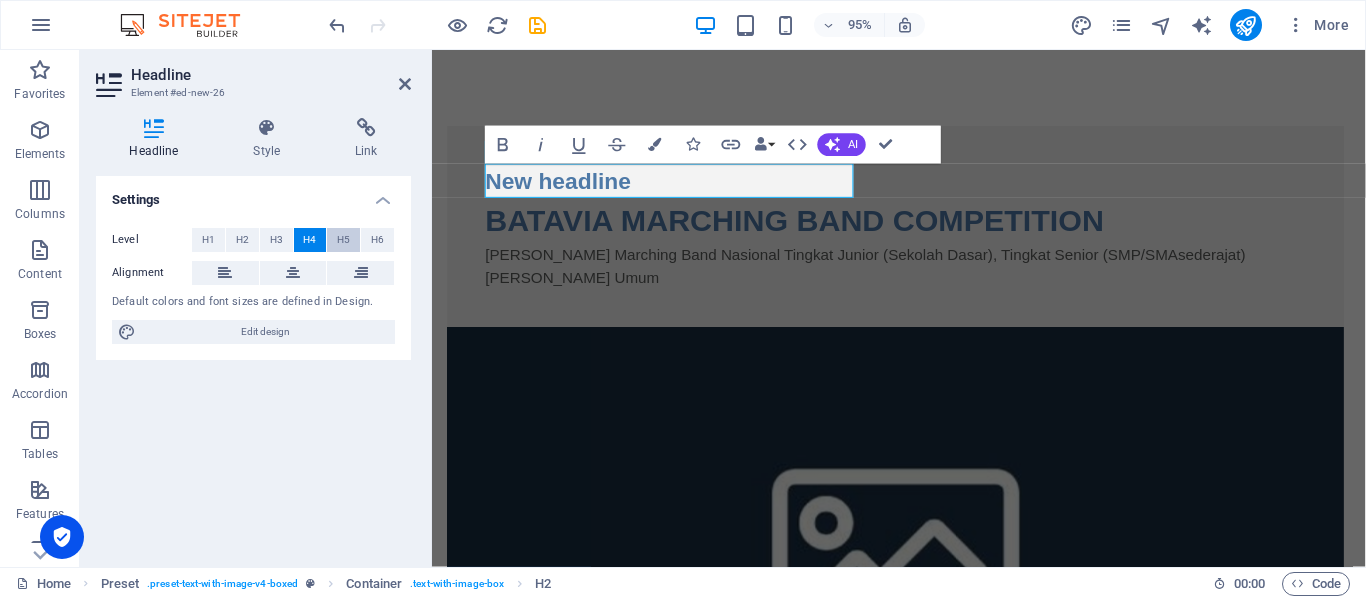 click on "H5" at bounding box center (343, 240) 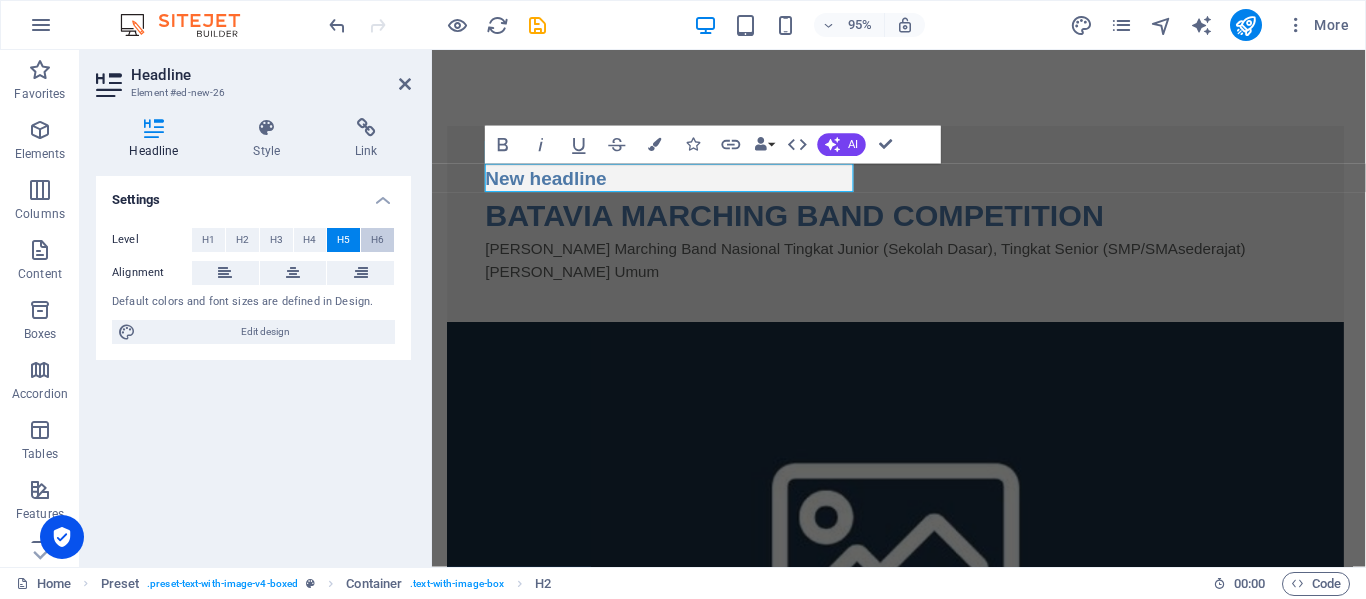 click on "H6" at bounding box center (377, 240) 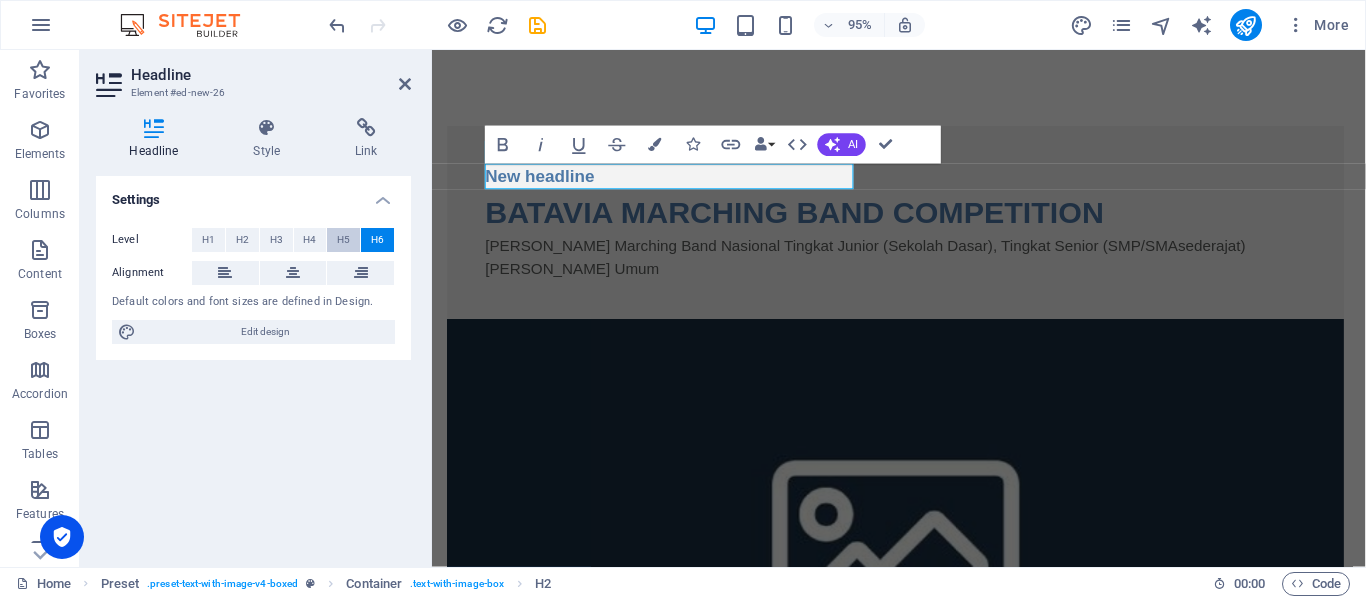 click on "H5" at bounding box center (343, 240) 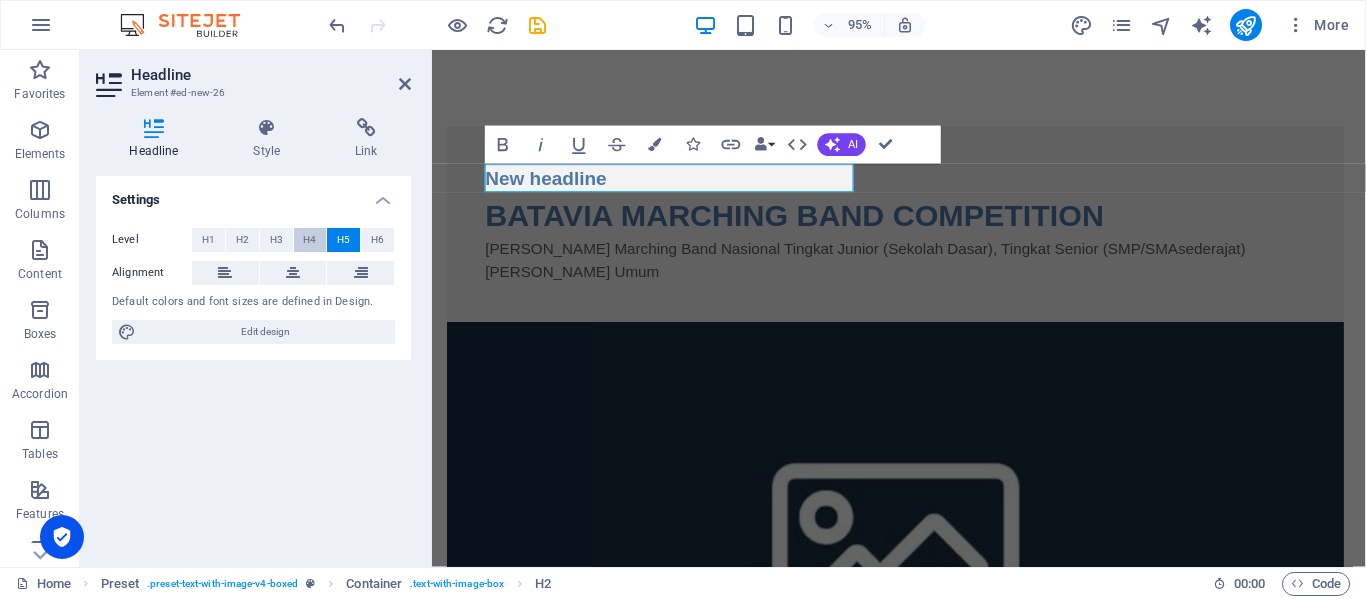 click on "H4" at bounding box center (309, 240) 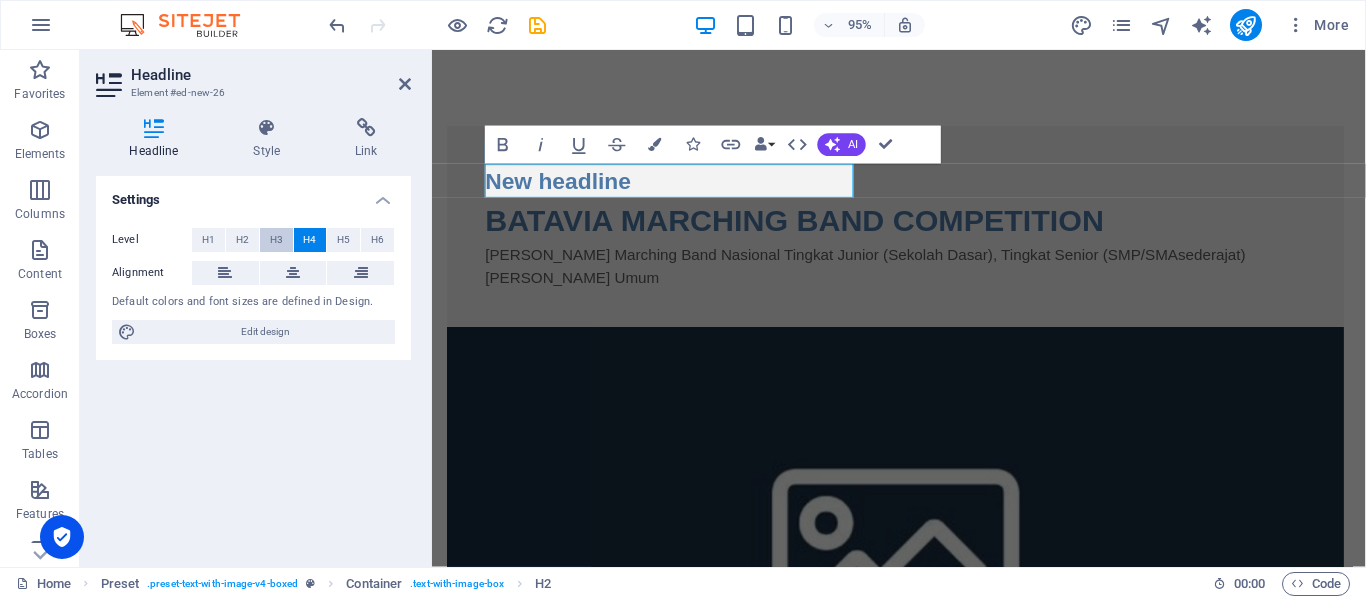 click on "H3" at bounding box center (276, 240) 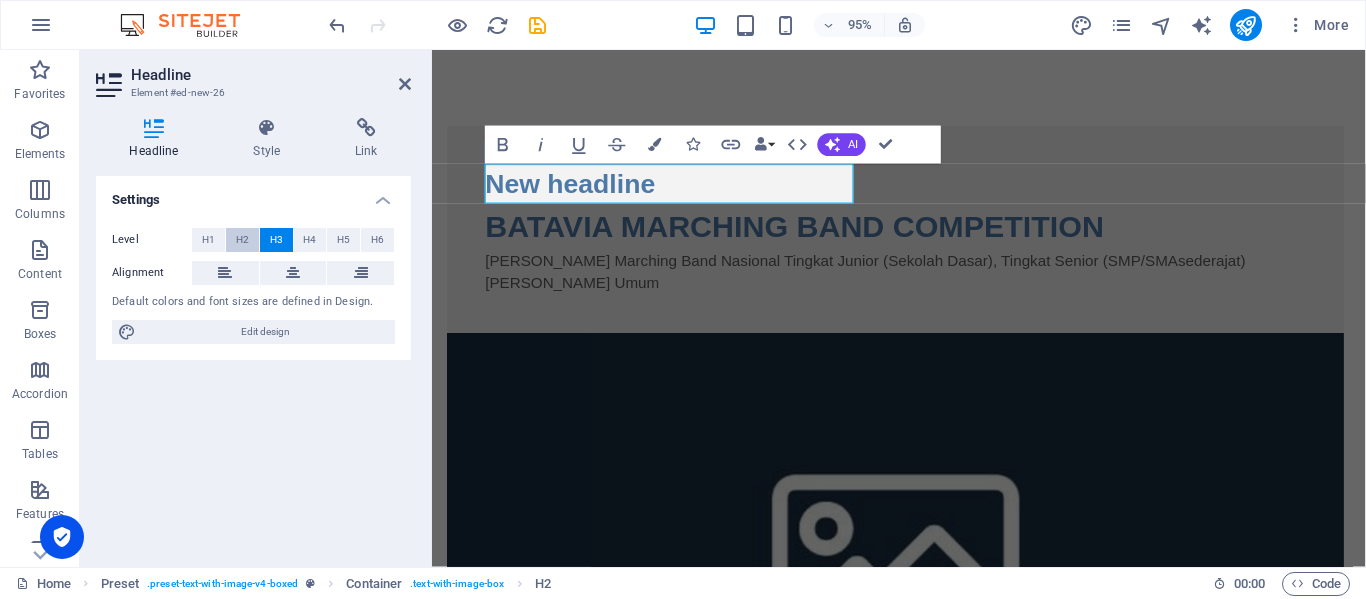 click on "H2" at bounding box center (242, 240) 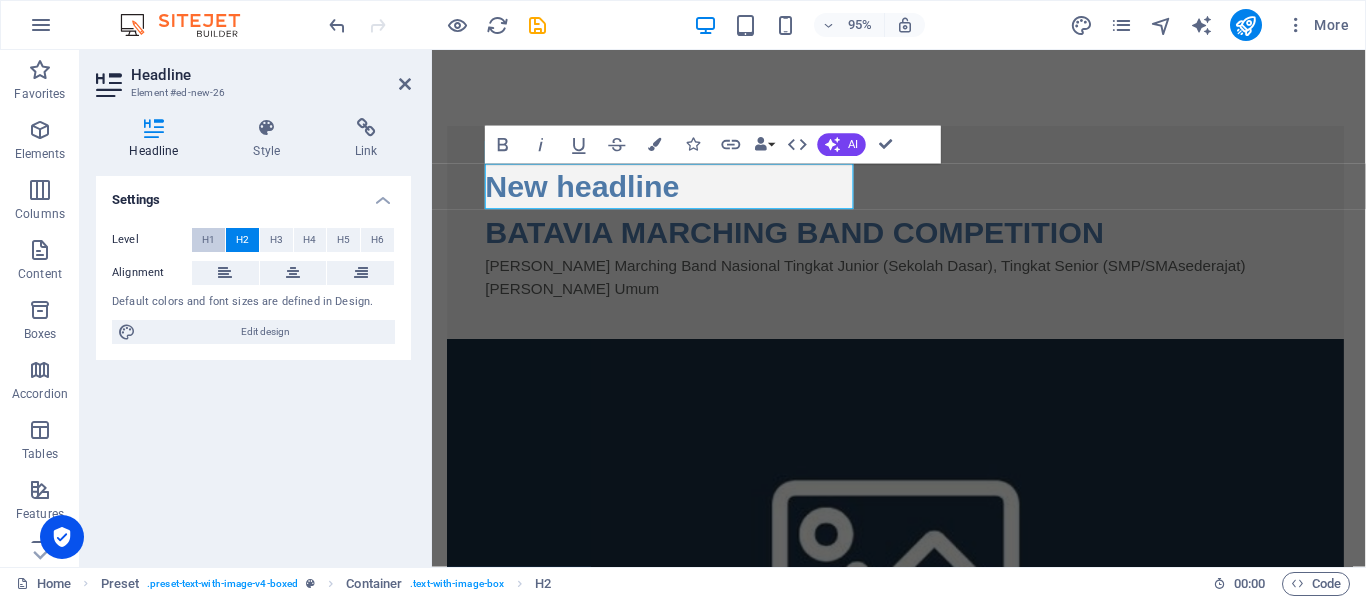 click on "H1" at bounding box center (208, 240) 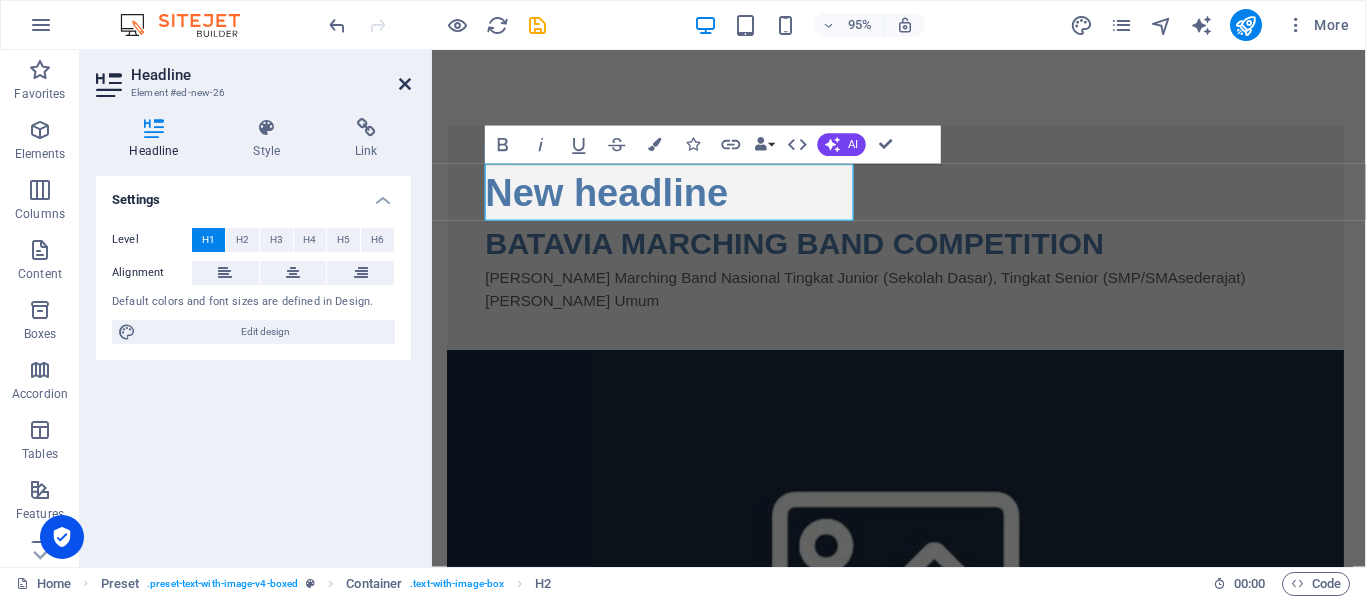 click at bounding box center (405, 84) 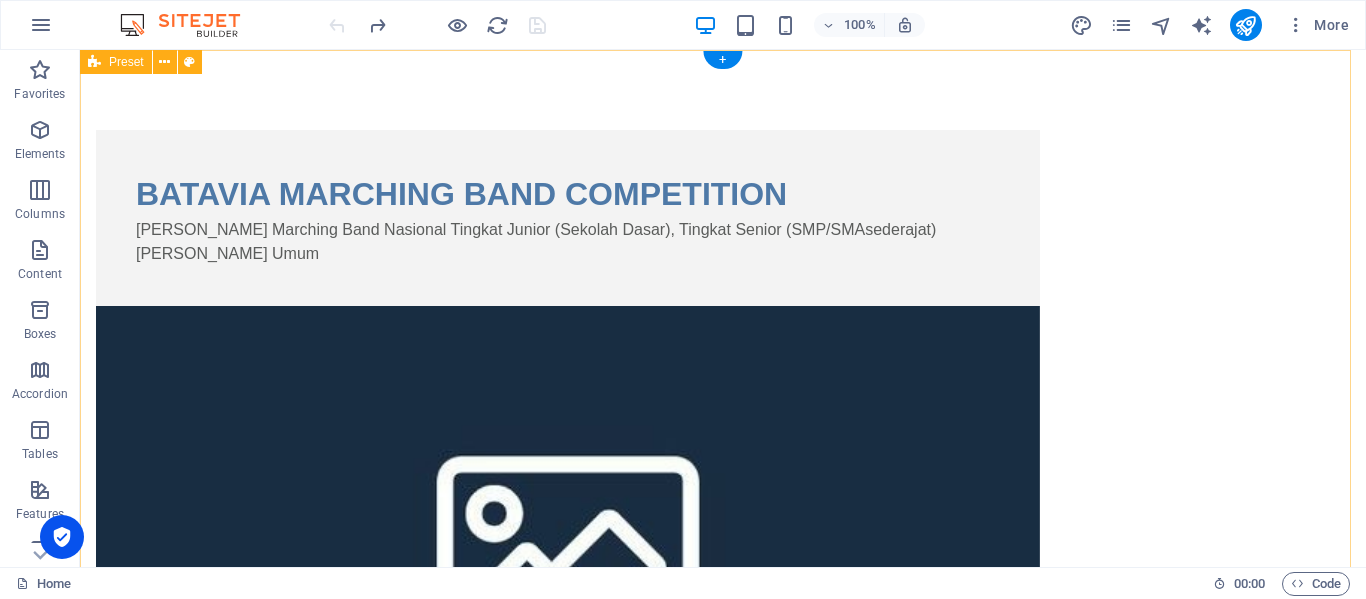 click on "BATAVIA MARCHING BAND COMPETITION [PERSON_NAME] Marching Band Nasional Tingkat Junior (Sekolah Dasar), Tingkat Senior (SMP/SMAsederajat) [PERSON_NAME] Umum" at bounding box center (723, 1097) 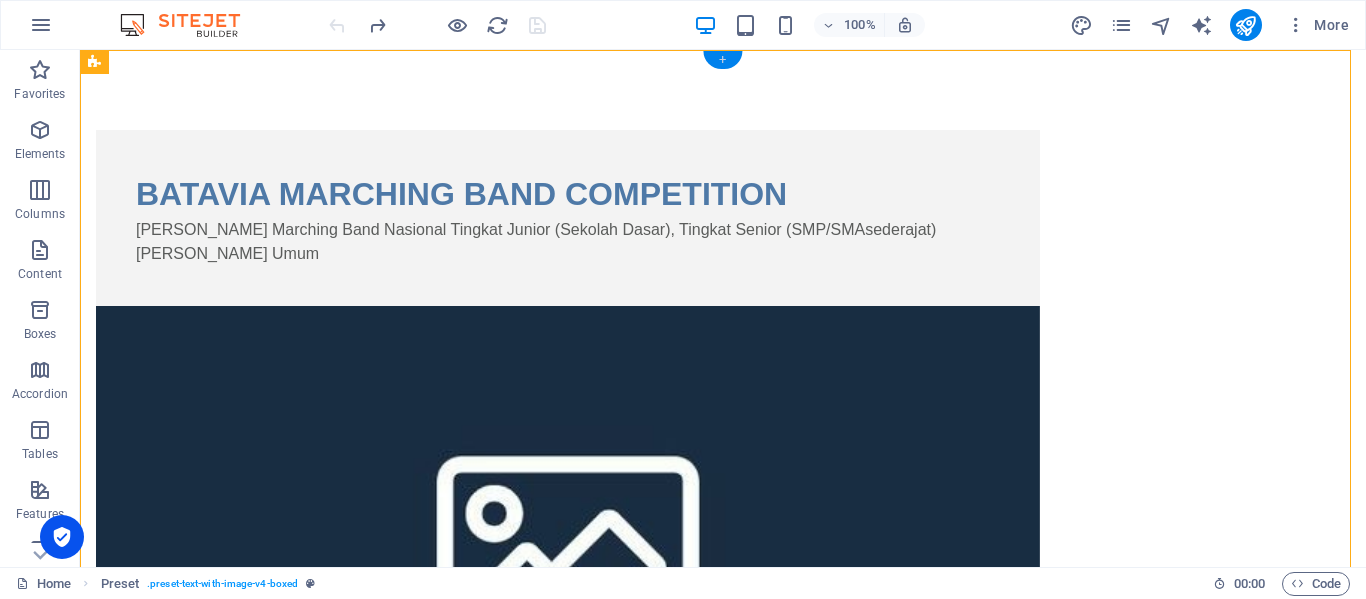 click on "+" at bounding box center (722, 60) 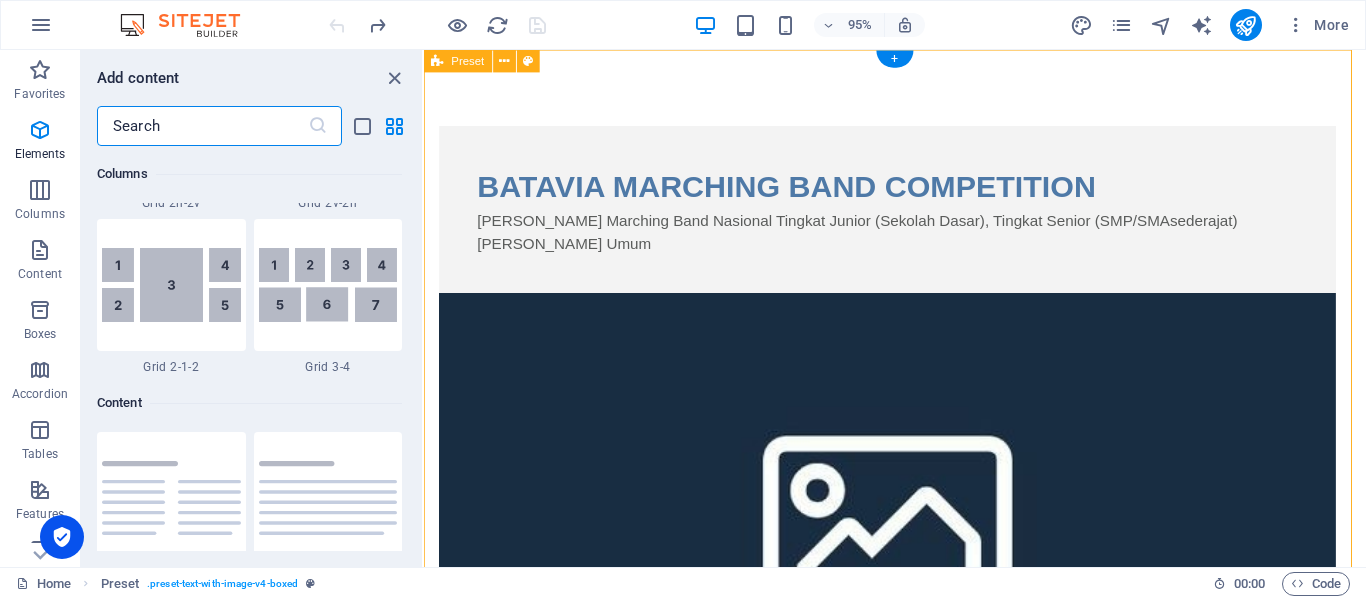 scroll, scrollTop: 3499, scrollLeft: 0, axis: vertical 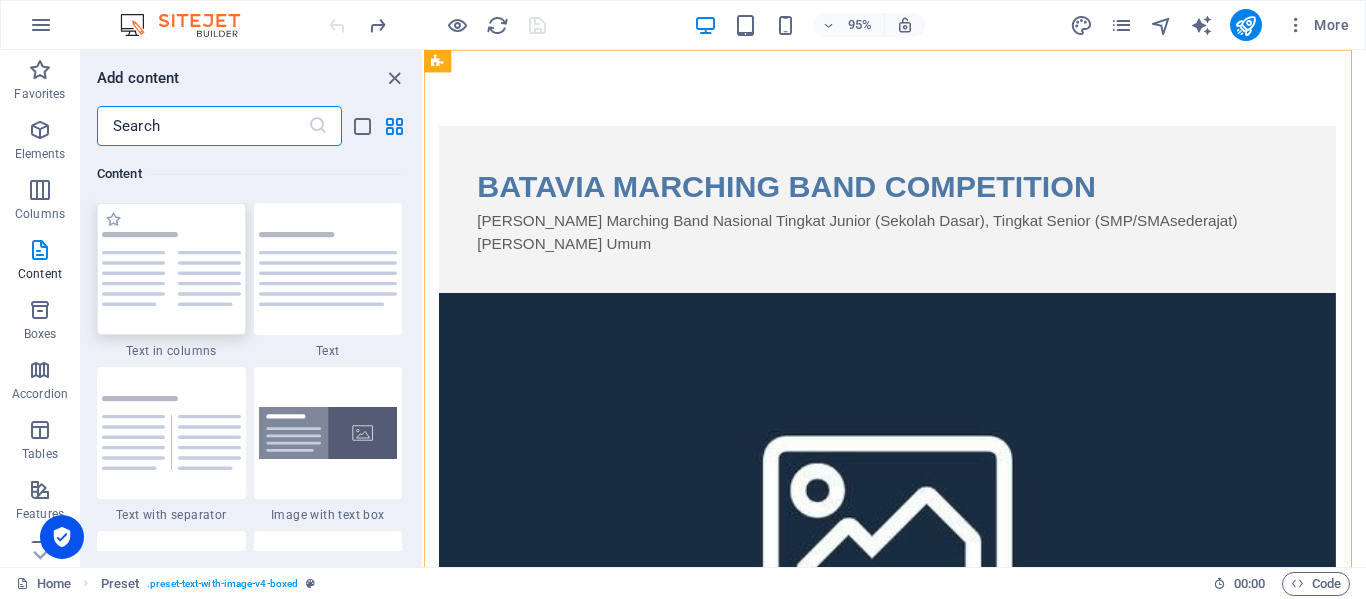 click at bounding box center [171, 269] 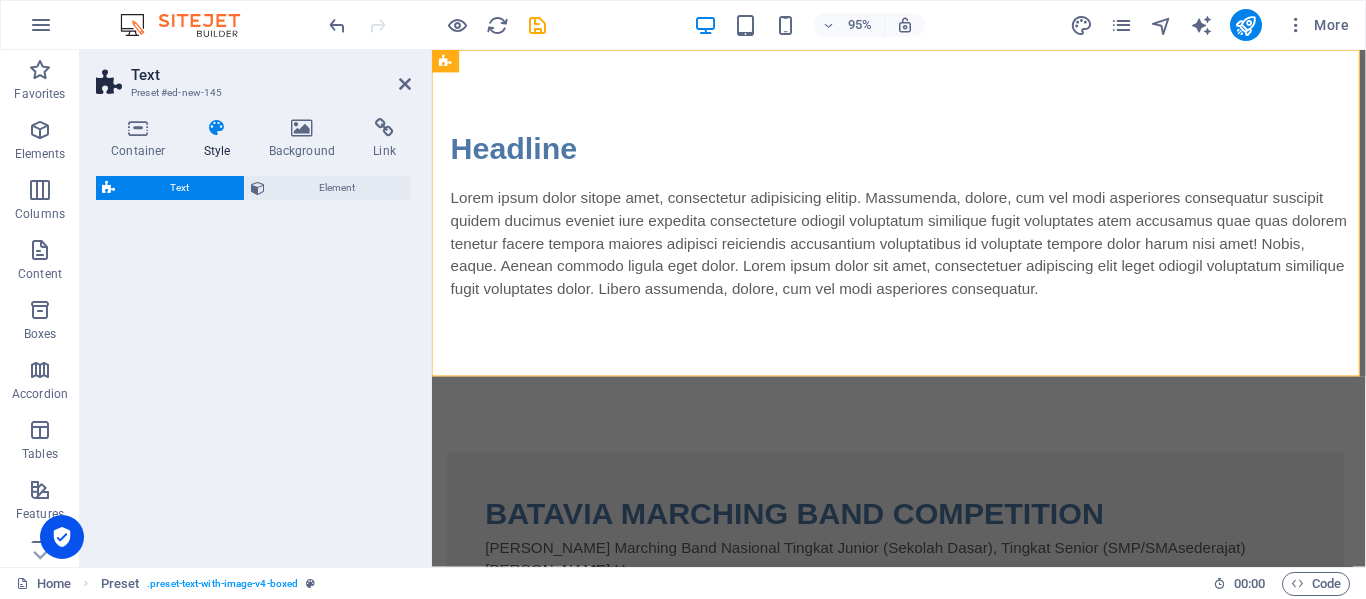 select on "rem" 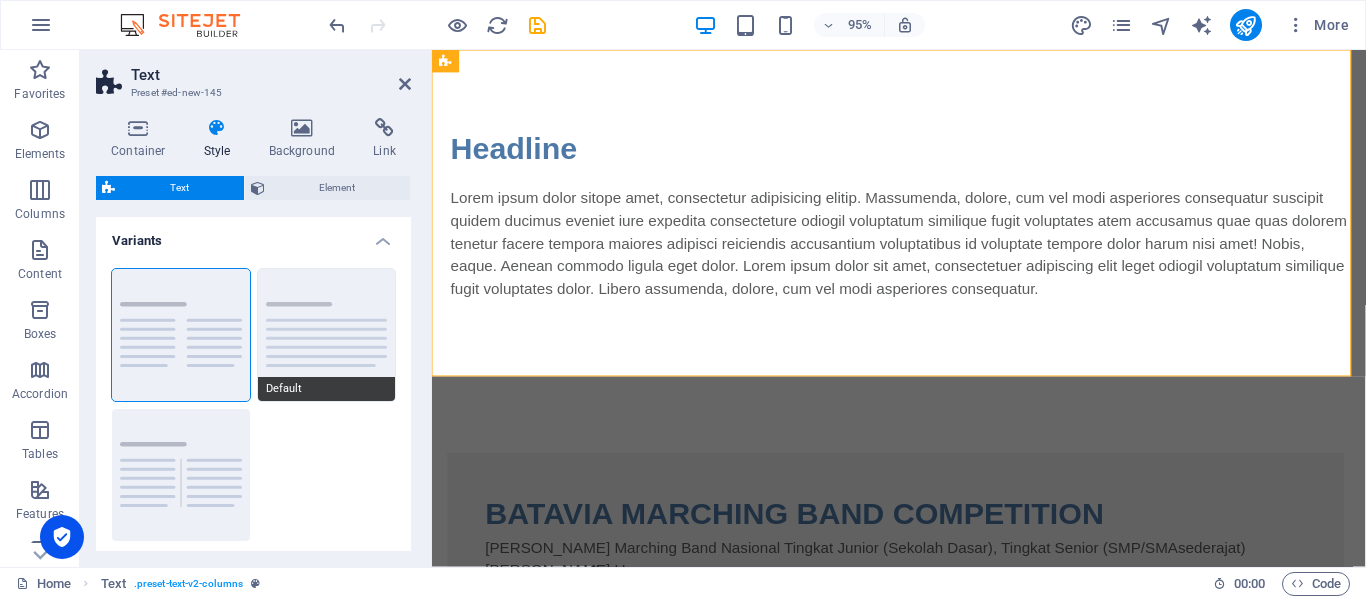 click on "Default" at bounding box center (327, 335) 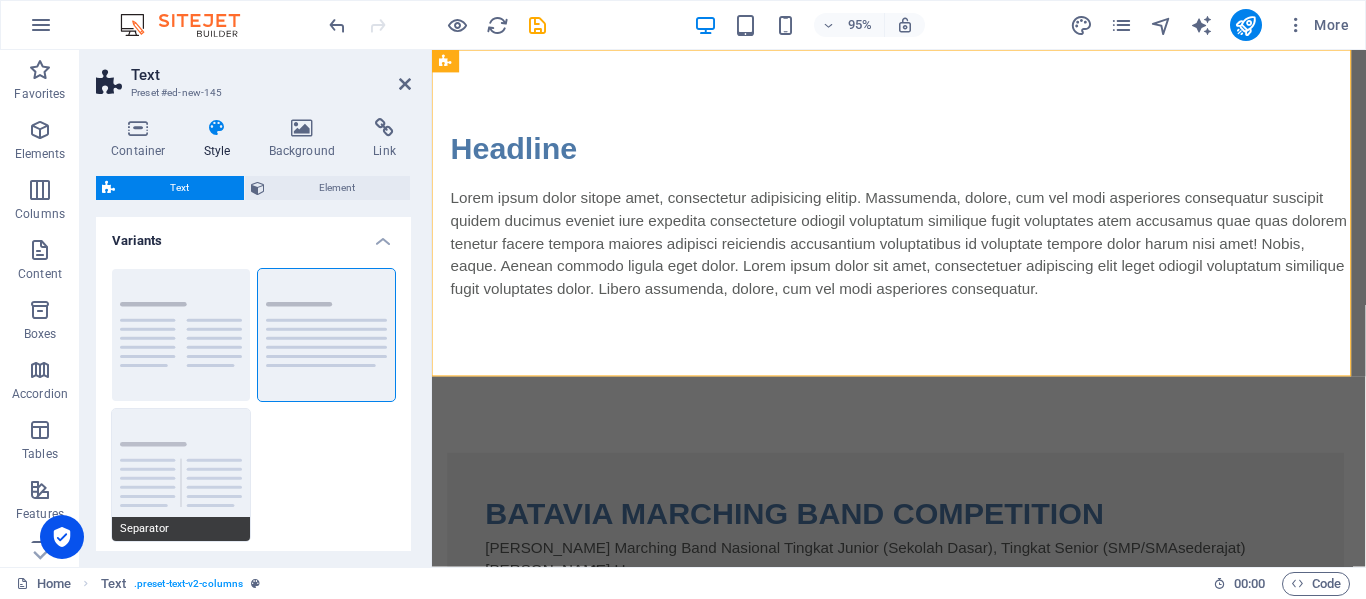 click on "Separator" at bounding box center (181, 475) 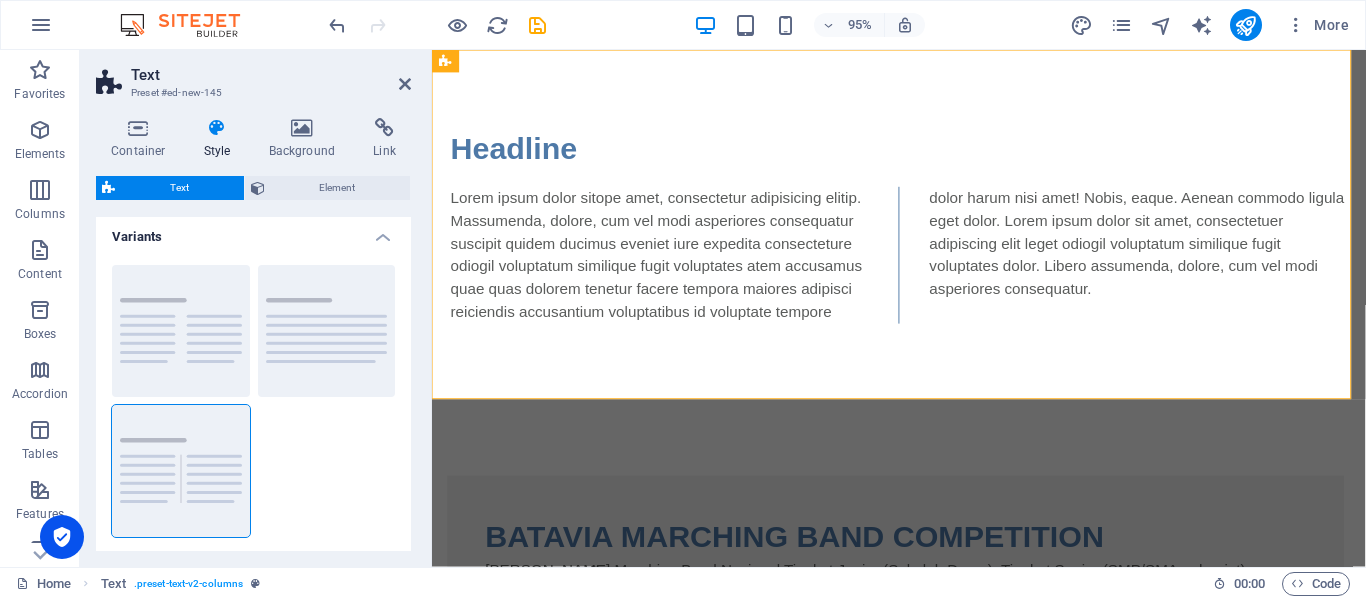 scroll, scrollTop: 0, scrollLeft: 0, axis: both 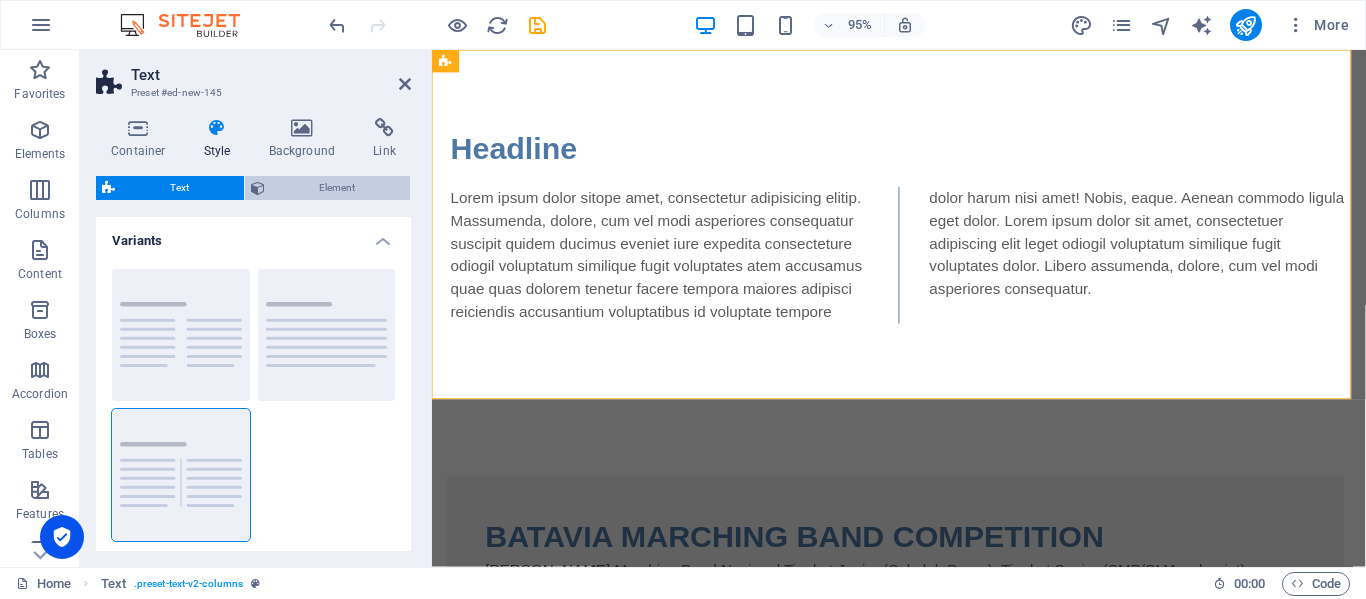 click on "Element" at bounding box center (338, 188) 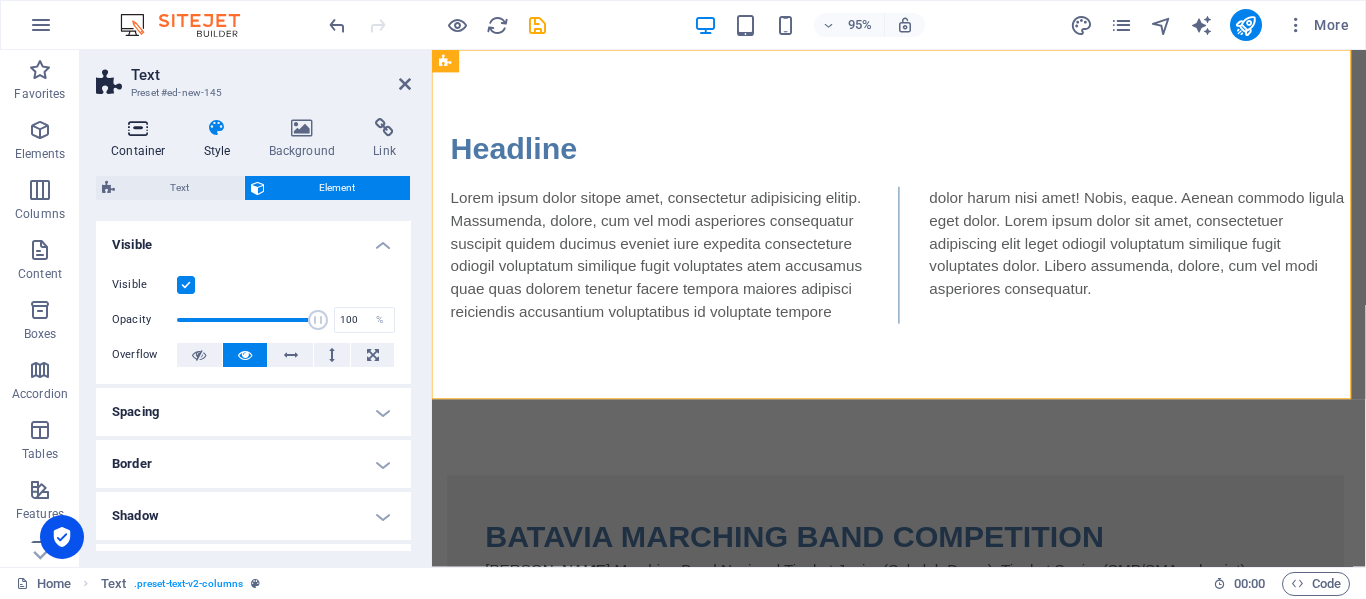 click on "Container" at bounding box center (142, 139) 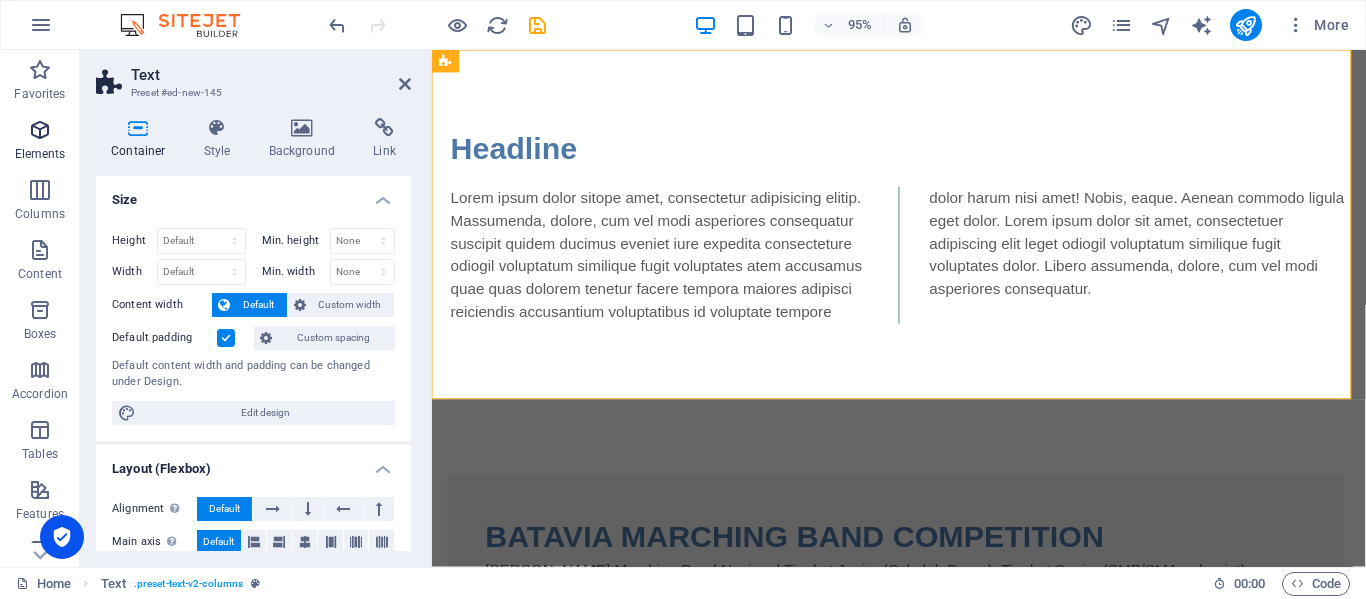 click at bounding box center (40, 130) 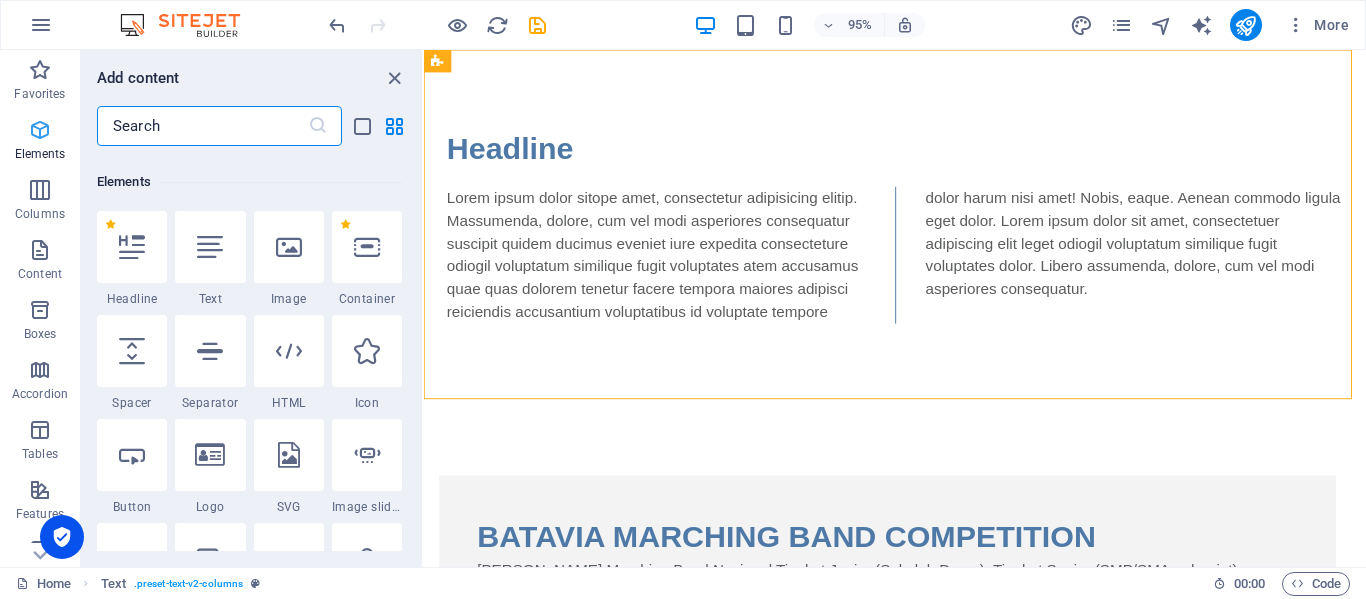 scroll, scrollTop: 213, scrollLeft: 0, axis: vertical 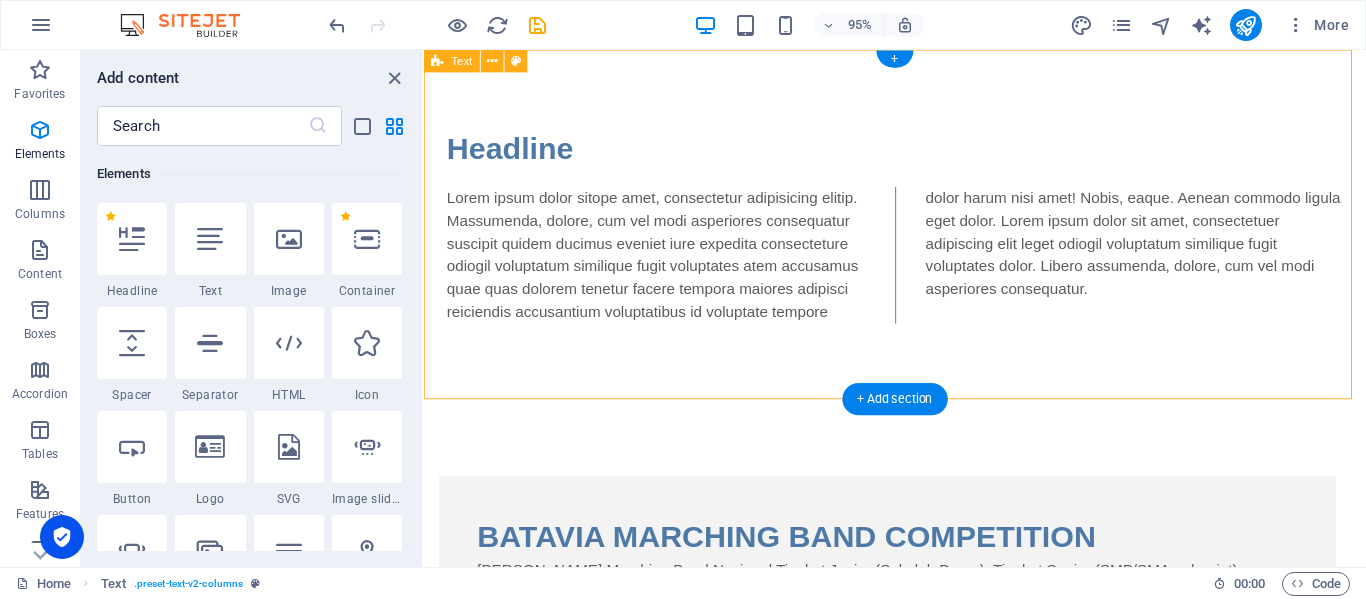 click on "Headline Lorem ipsum dolor sitope amet, consectetur adipisicing elitip. [PERSON_NAME], dolore, cum [PERSON_NAME] asperiores consequatur suscipit quidem ducimus eveniet iure expedita consecteture odiogil voluptatum similique fugit voluptates atem accusamus quae quas dolorem tenetur facere tempora maiores adipisci reiciendis accusantium voluptatibus id voluptate tempore dolor harum nisi amet! Nobis, eaque. Aenean commodo ligula eget dolor. Lorem ipsum dolor sit amet, consectetuer adipiscing elit leget odiogil voluptatum similique fugit voluptates dolor. Libero assumenda, dolore, cum [PERSON_NAME] asperiores consequatur." at bounding box center (920, 234) 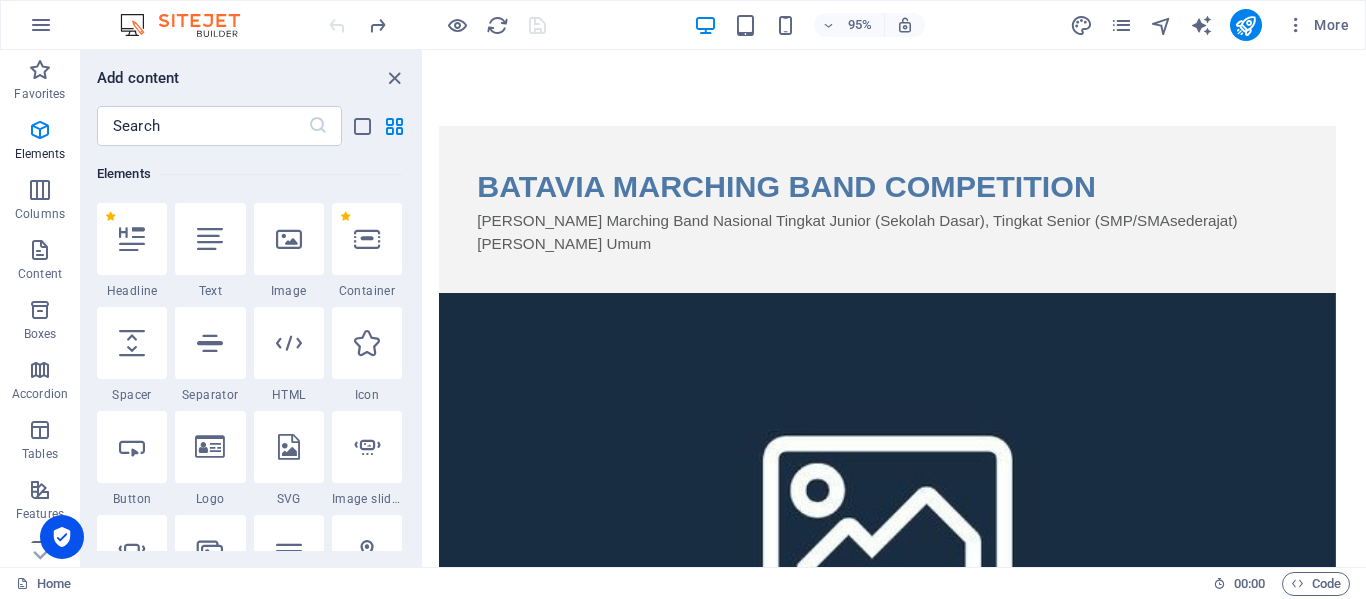 scroll, scrollTop: 513, scrollLeft: 0, axis: vertical 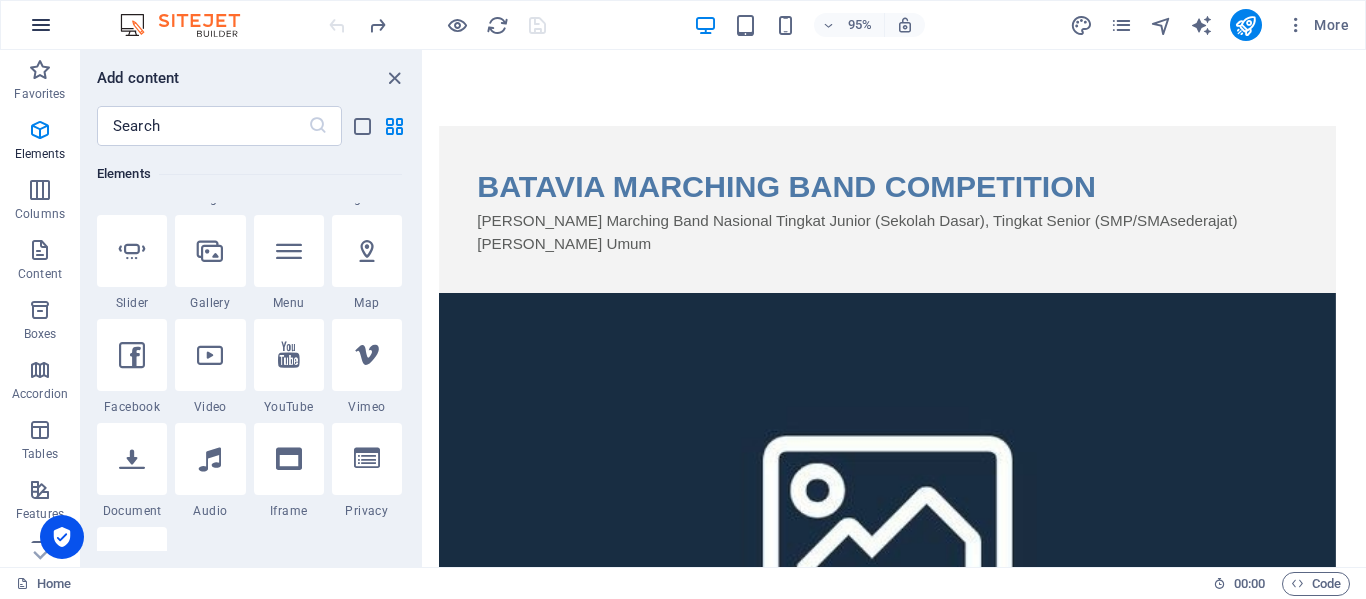 click at bounding box center [41, 25] 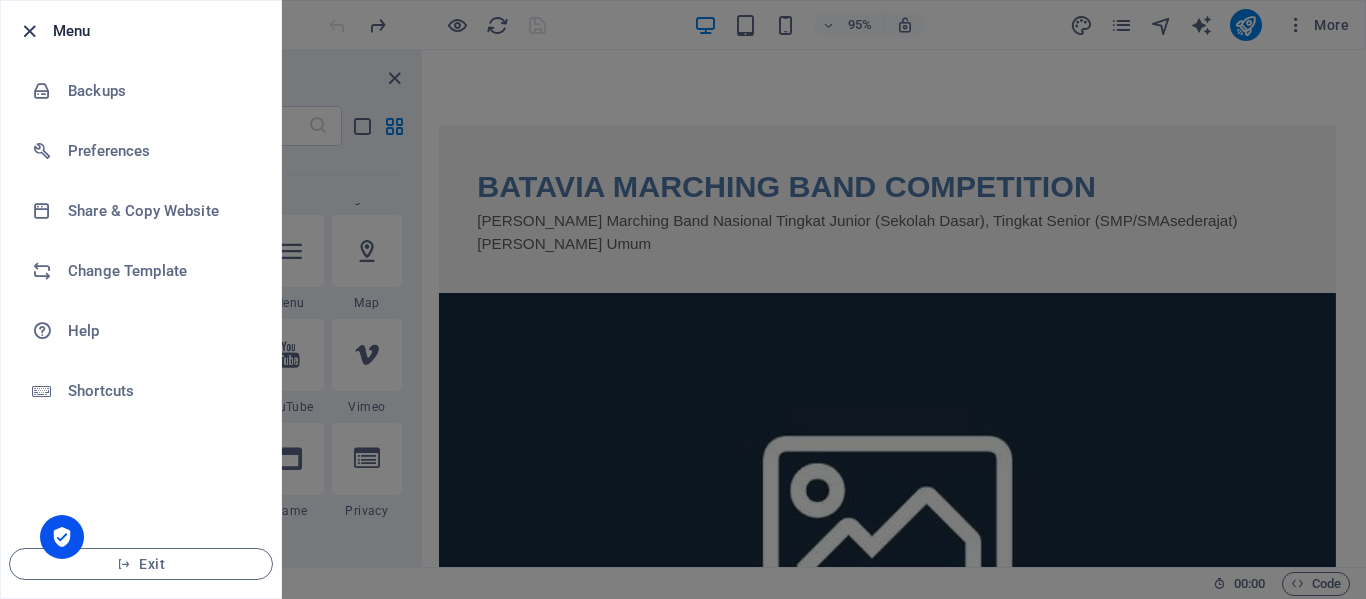 drag, startPoint x: 28, startPoint y: 29, endPoint x: 85, endPoint y: 91, distance: 84.21995 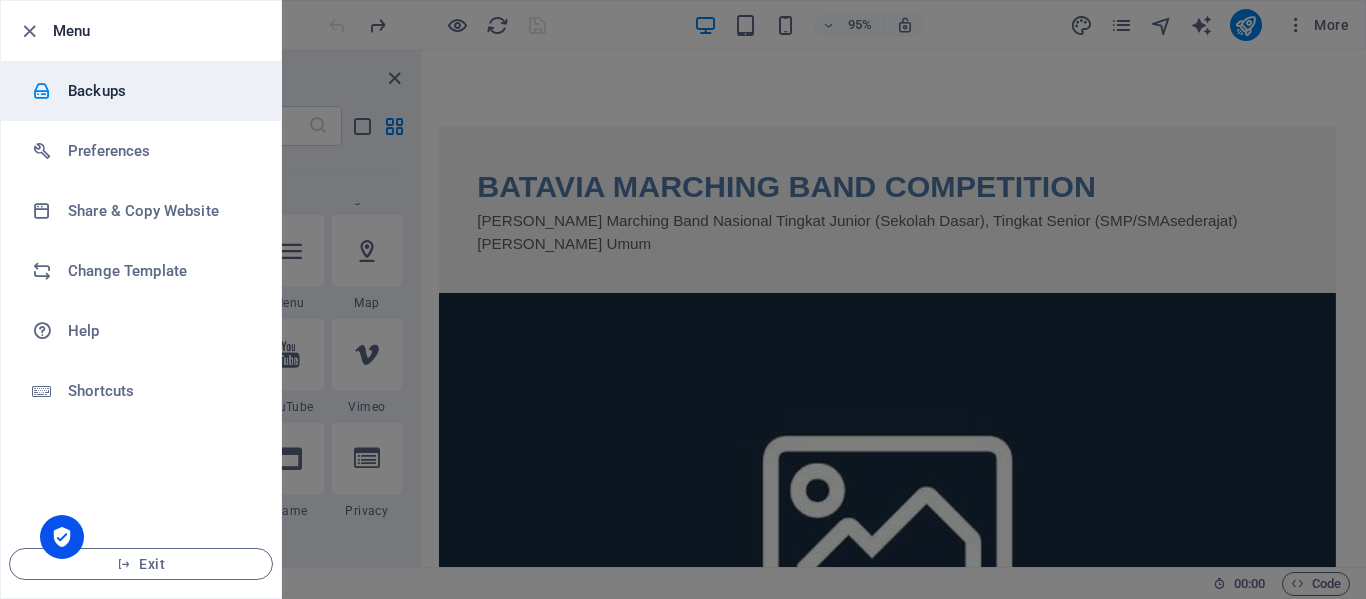 click at bounding box center [29, 31] 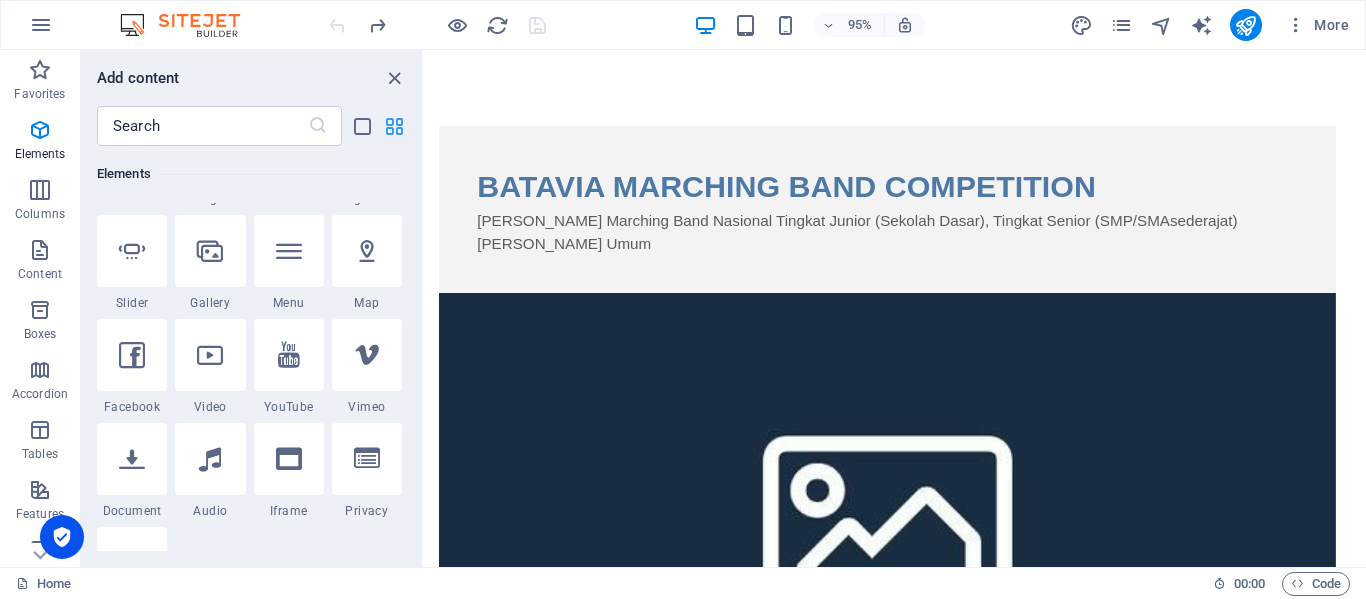 click at bounding box center (394, 126) 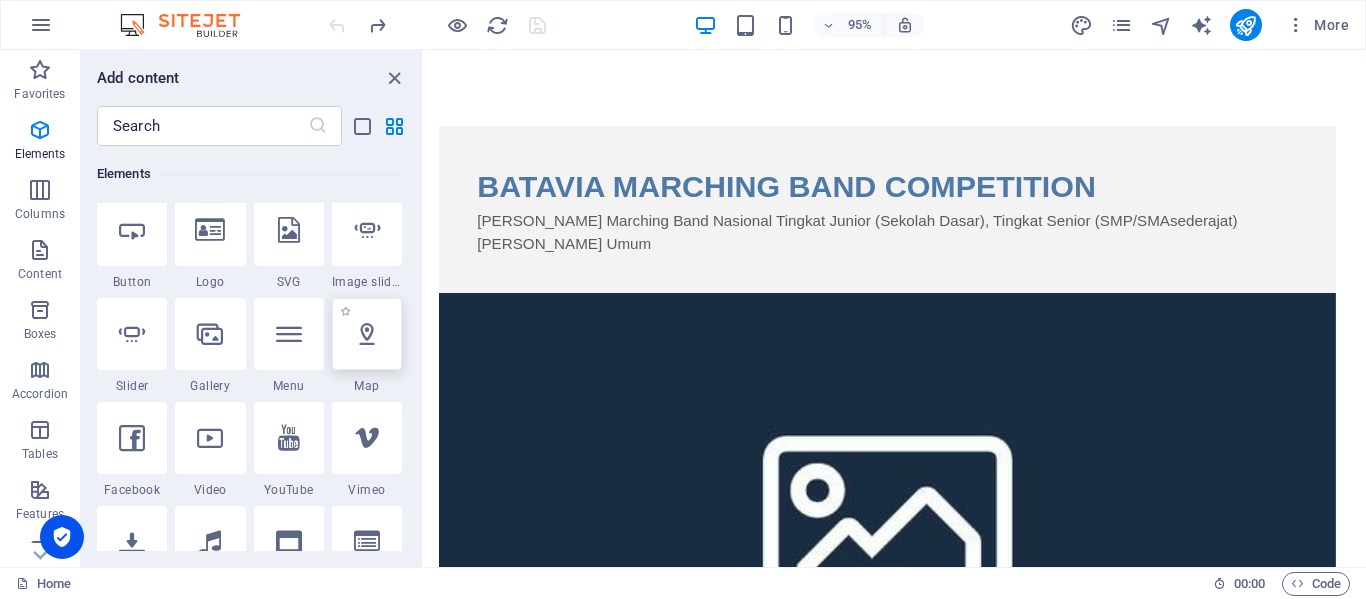 scroll, scrollTop: 413, scrollLeft: 0, axis: vertical 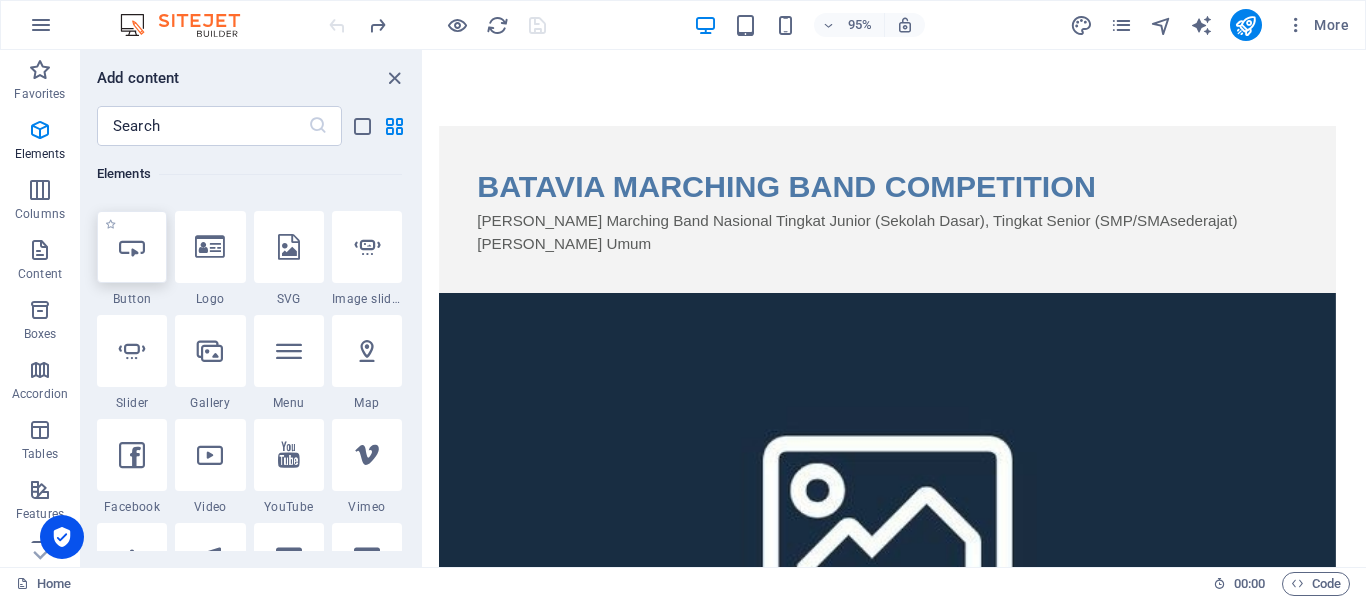 click at bounding box center (132, 247) 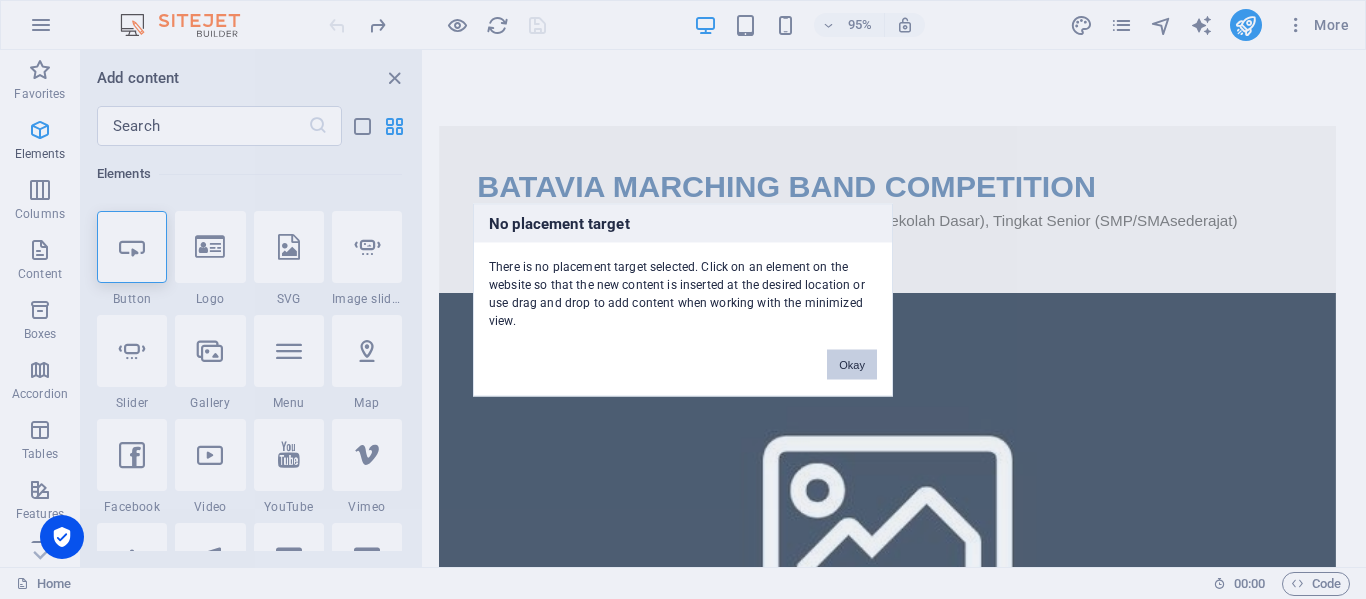 click on "Okay" at bounding box center (852, 364) 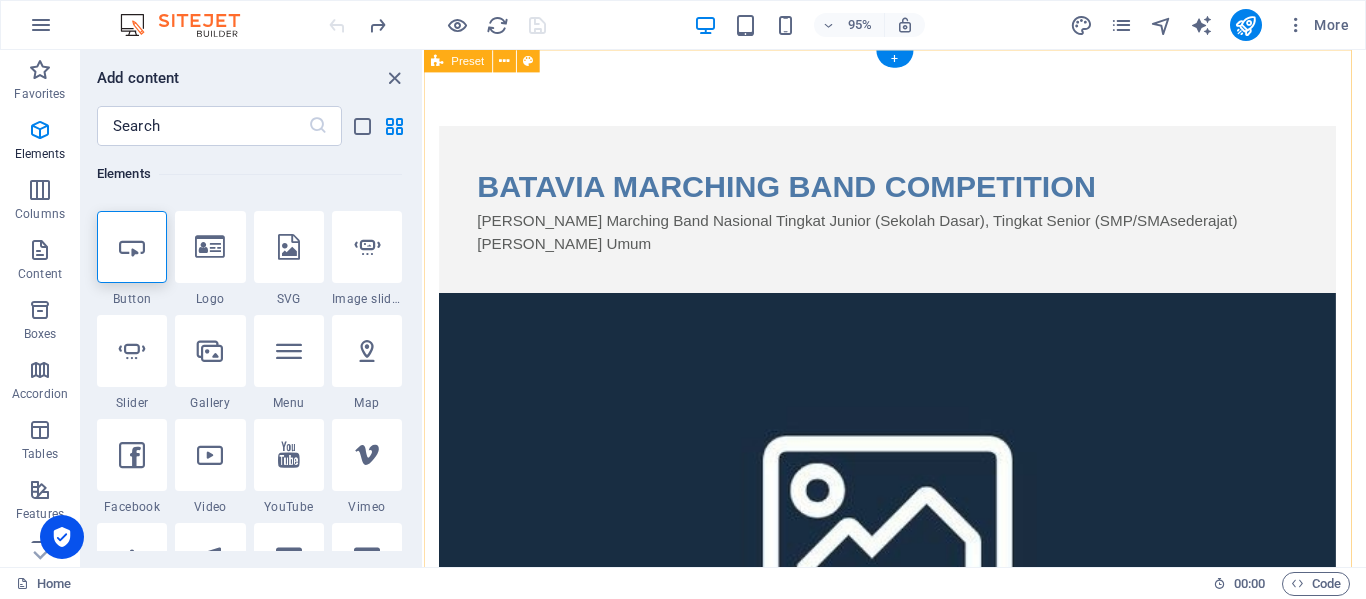 click on "BATAVIA MARCHING BAND COMPETITION [PERSON_NAME] Marching Band Nasional Tingkat Junior (Sekolah Dasar), Tingkat Senior (SMP/SMAsederajat) [PERSON_NAME] Umum" at bounding box center [920, 950] 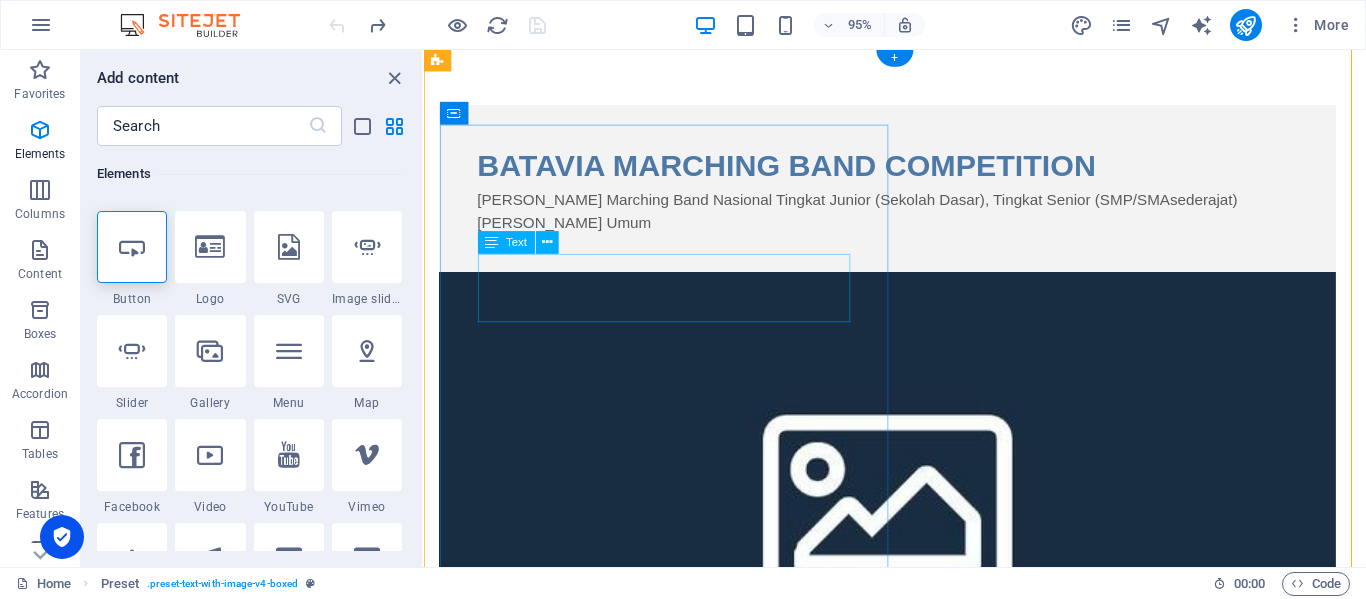 scroll, scrollTop: 88, scrollLeft: 0, axis: vertical 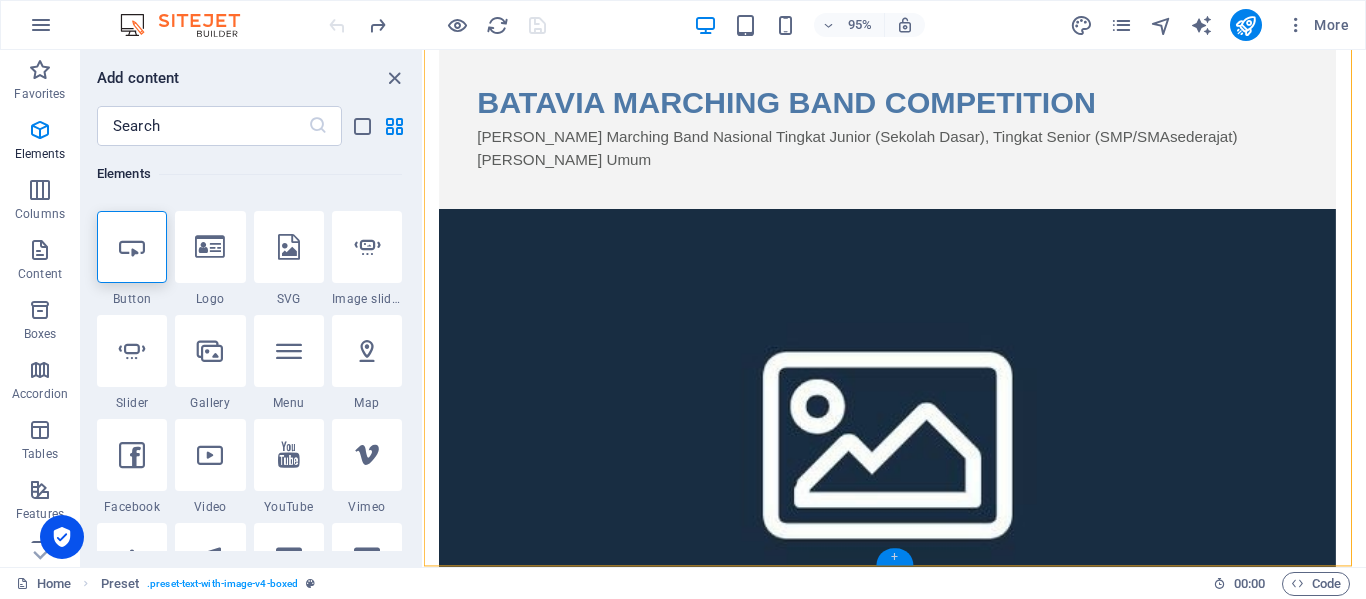 click on "+" at bounding box center [894, 557] 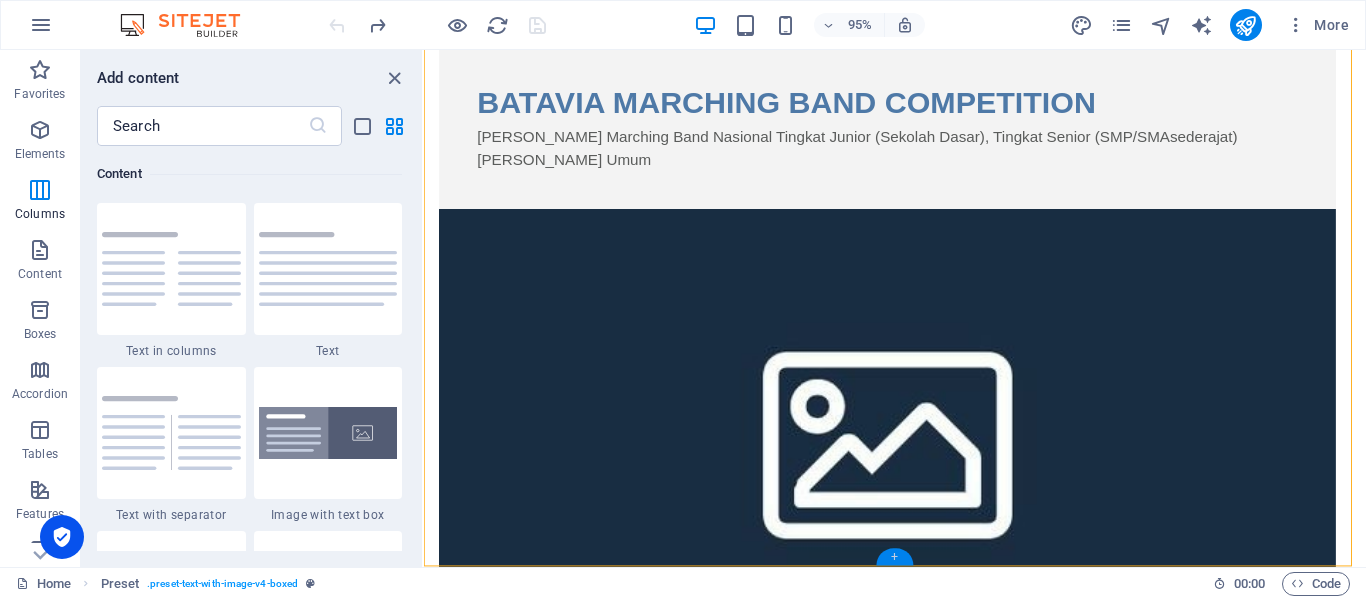 scroll, scrollTop: 3499, scrollLeft: 0, axis: vertical 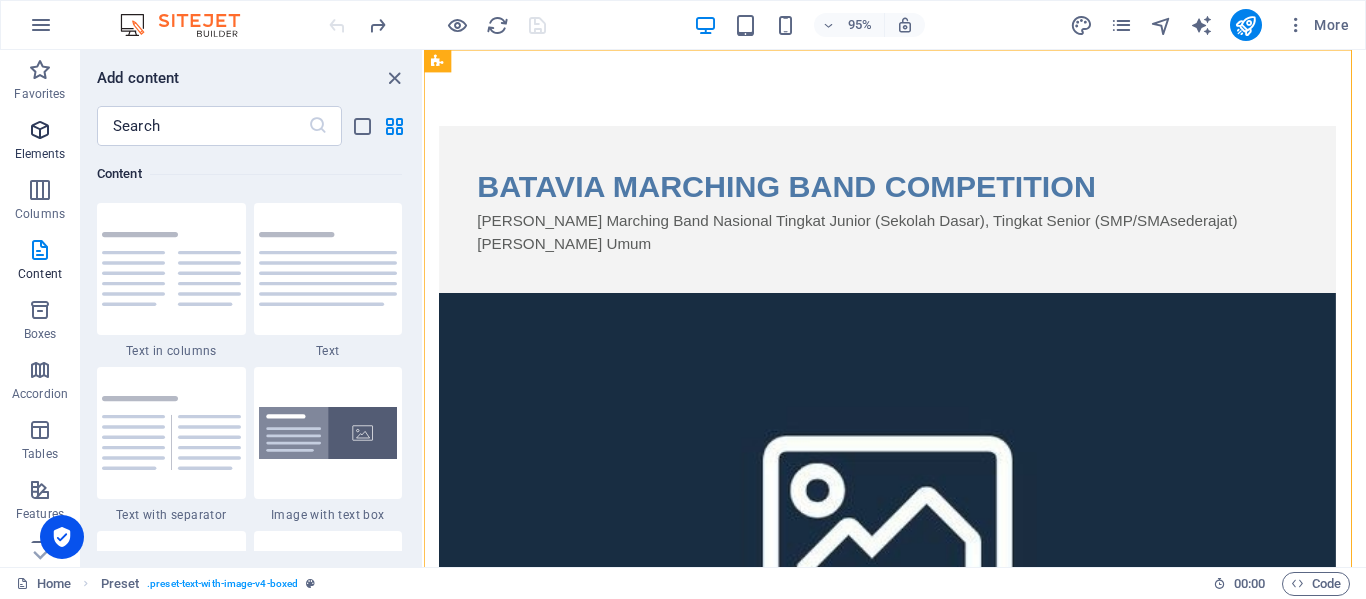 click on "Elements" at bounding box center (40, 142) 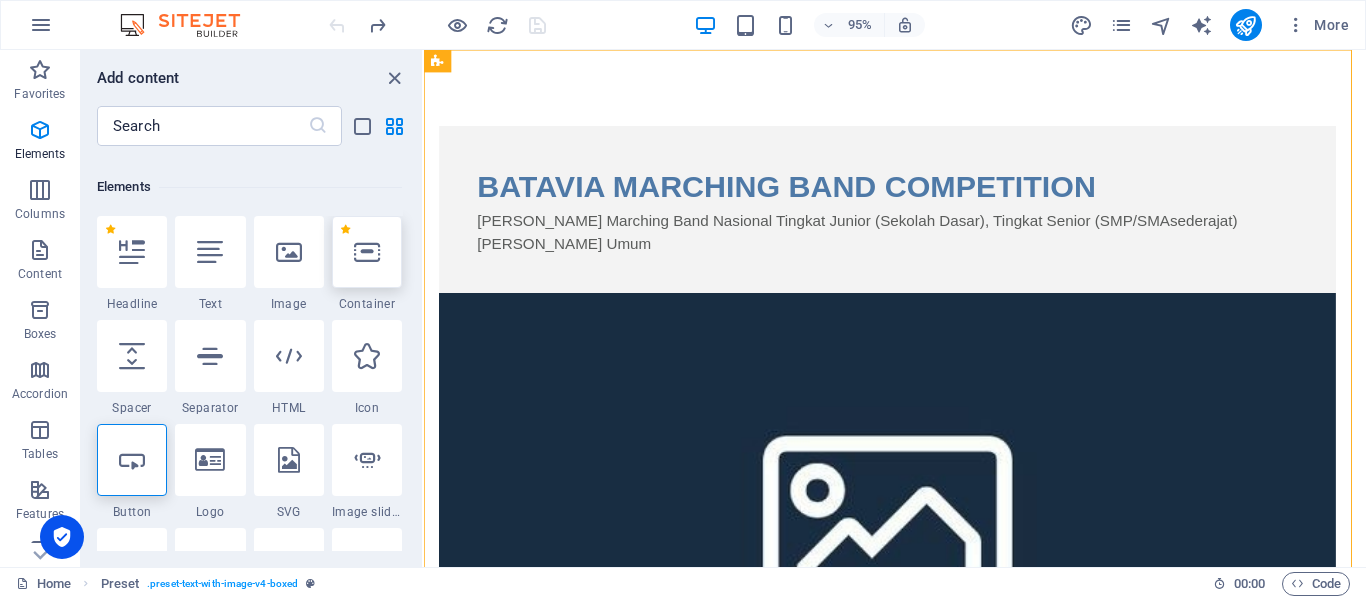 scroll, scrollTop: 300, scrollLeft: 0, axis: vertical 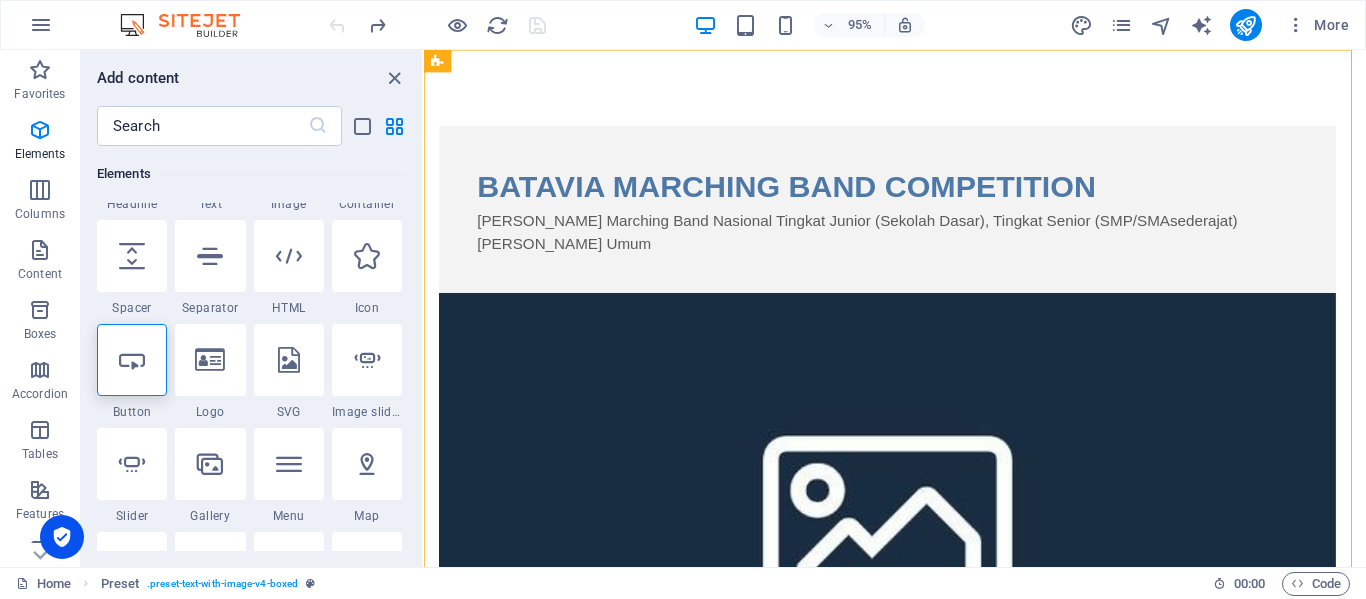 click at bounding box center [132, 360] 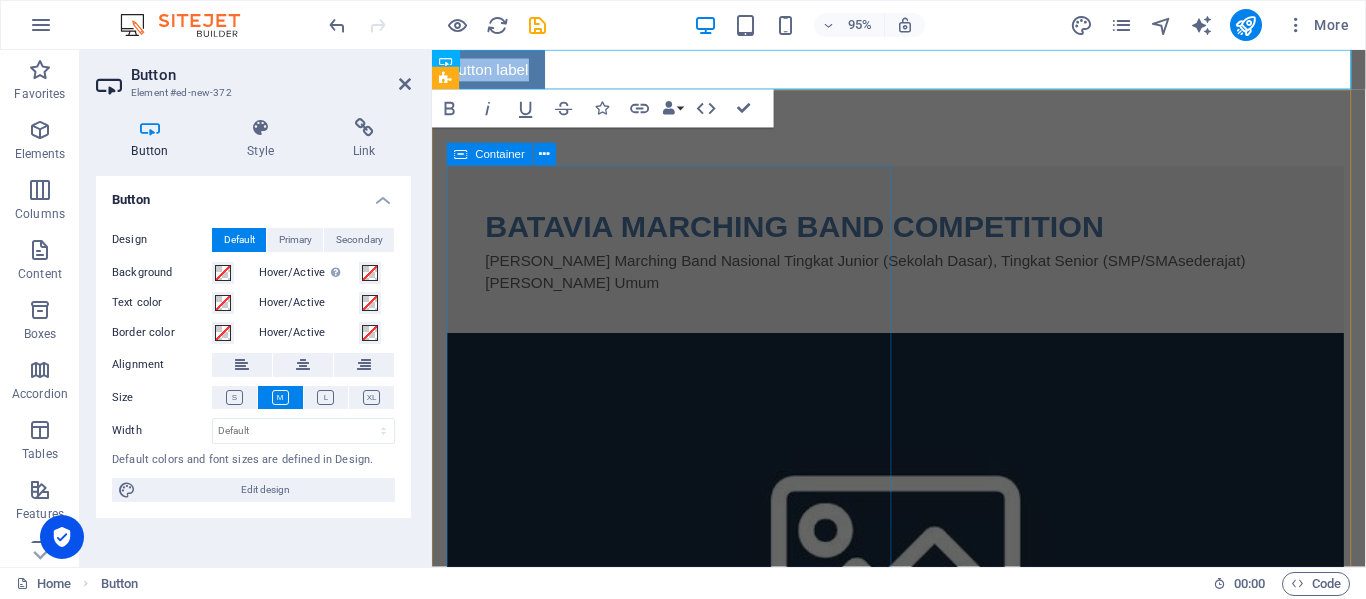click on "BATAVIA MARCHING BAND COMPETITION [PERSON_NAME] Marching Band Nasional Tingkat Junior (Sekolah Dasar), Tingkat Senior (SMP/SMAsederajat) [PERSON_NAME] Umum" at bounding box center (920, 260) 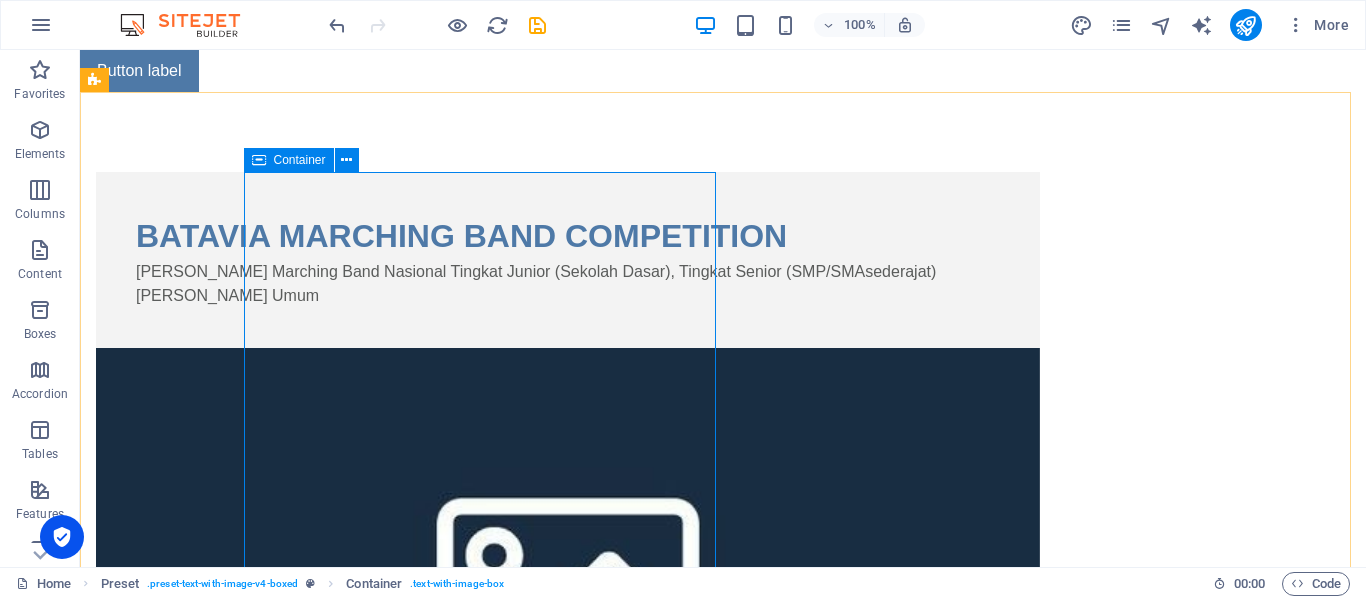 click at bounding box center [259, 160] 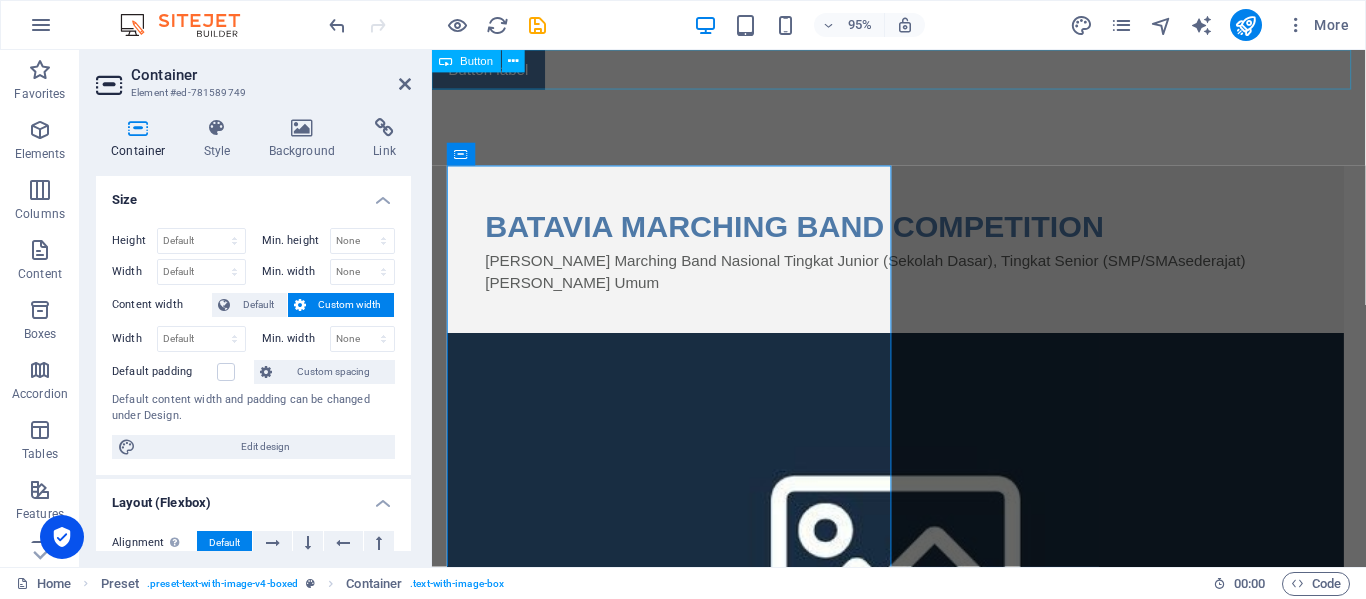 click on "Button label" at bounding box center [923, 71] 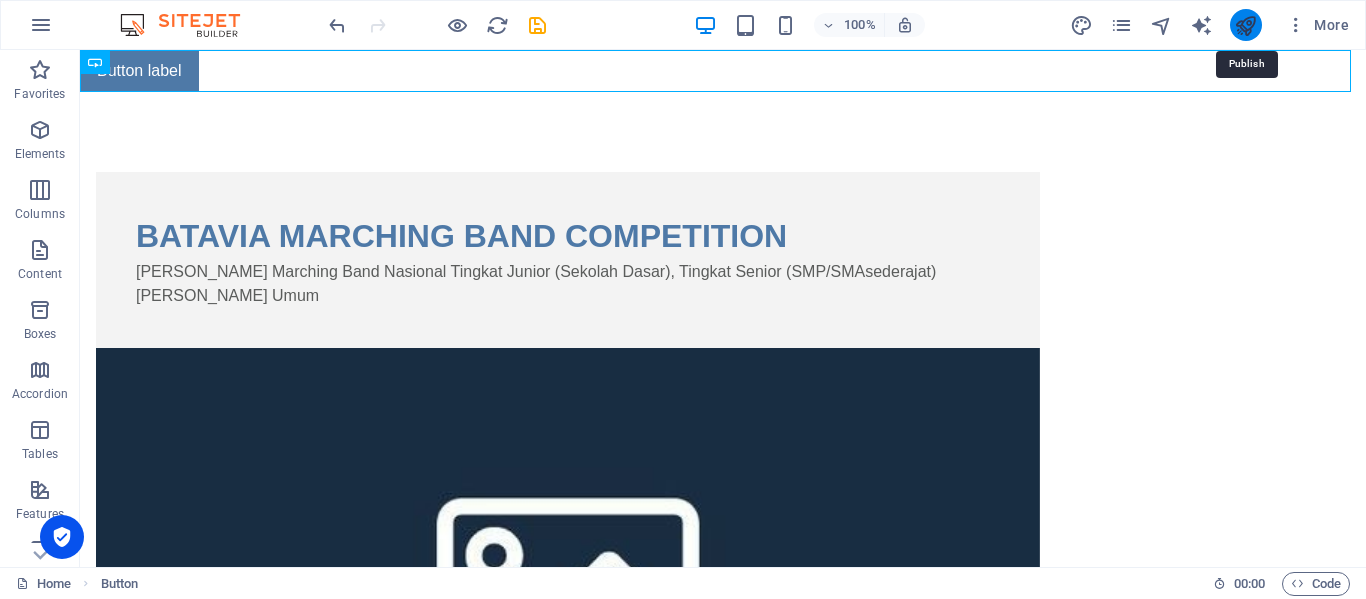 click at bounding box center (1245, 25) 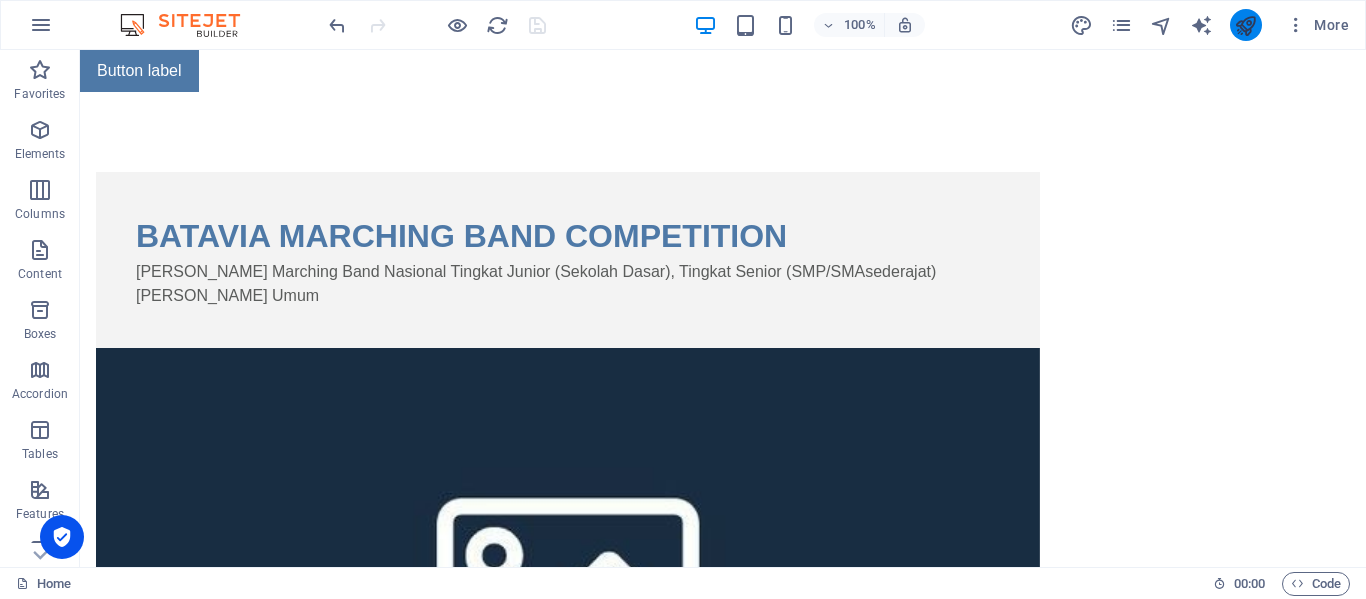 click at bounding box center [1245, 25] 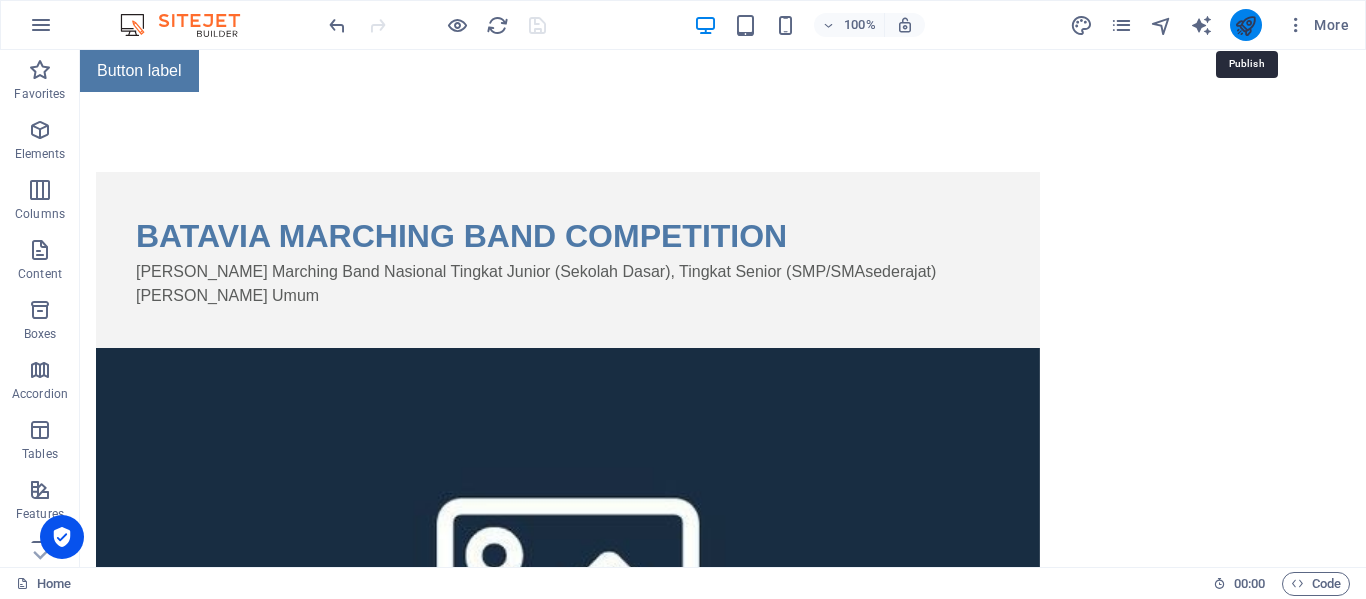 click at bounding box center (1245, 25) 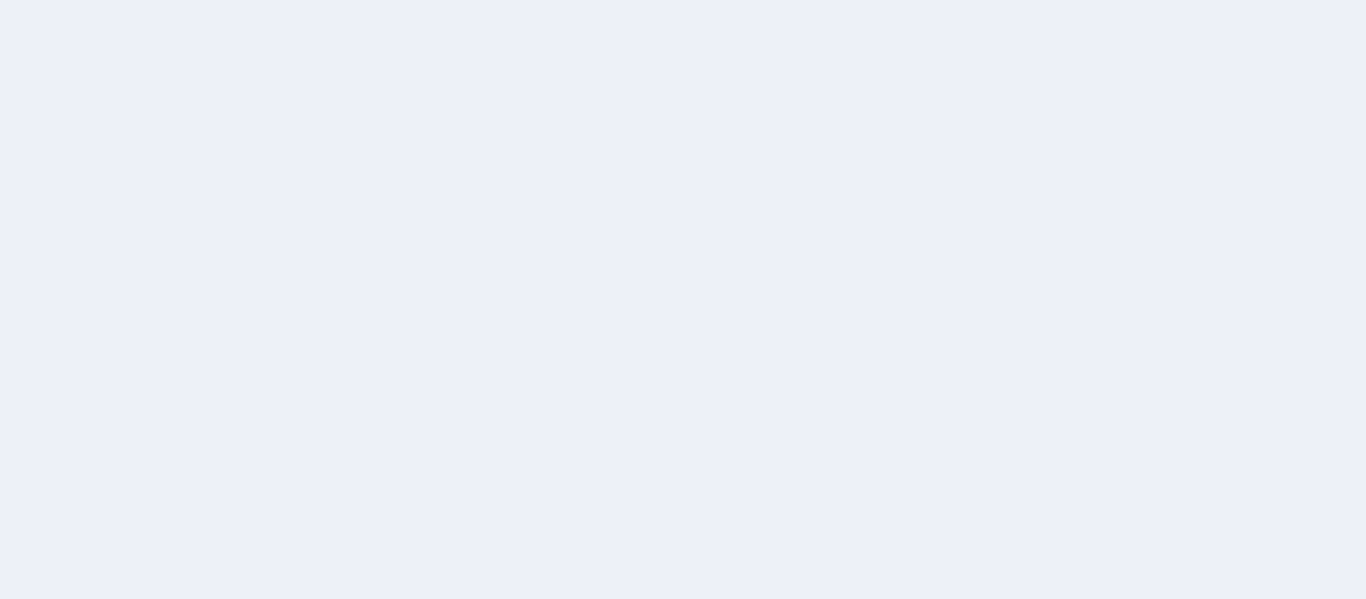 scroll, scrollTop: 0, scrollLeft: 0, axis: both 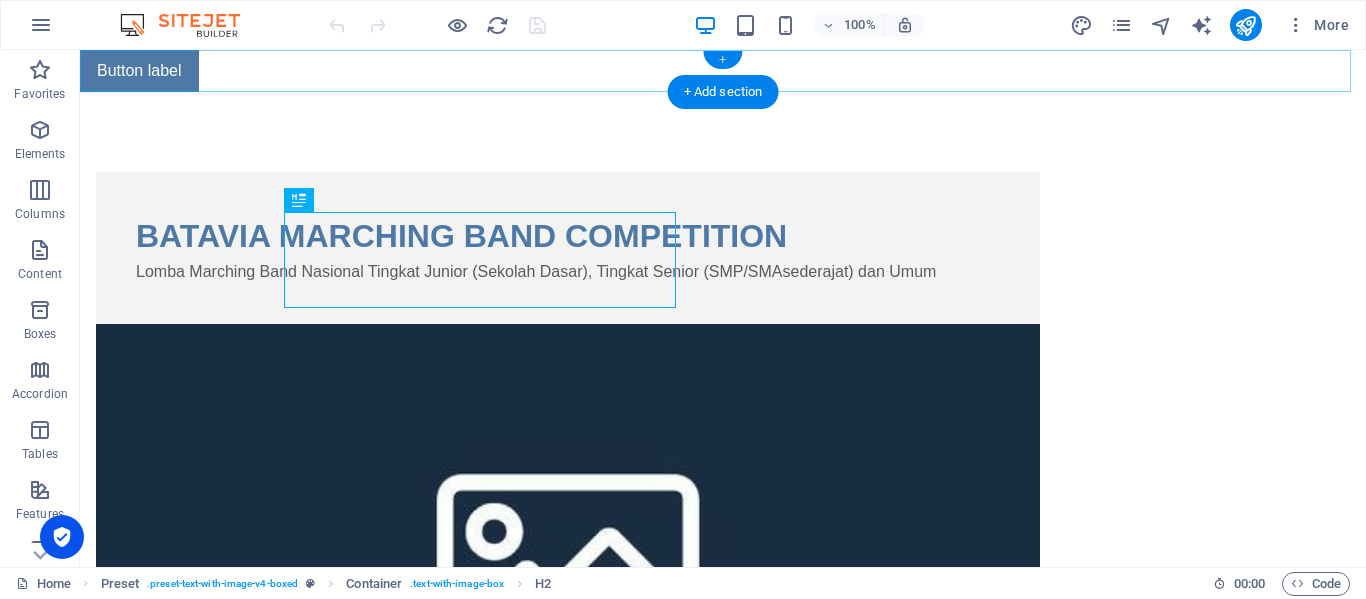 click on "+" at bounding box center [722, 60] 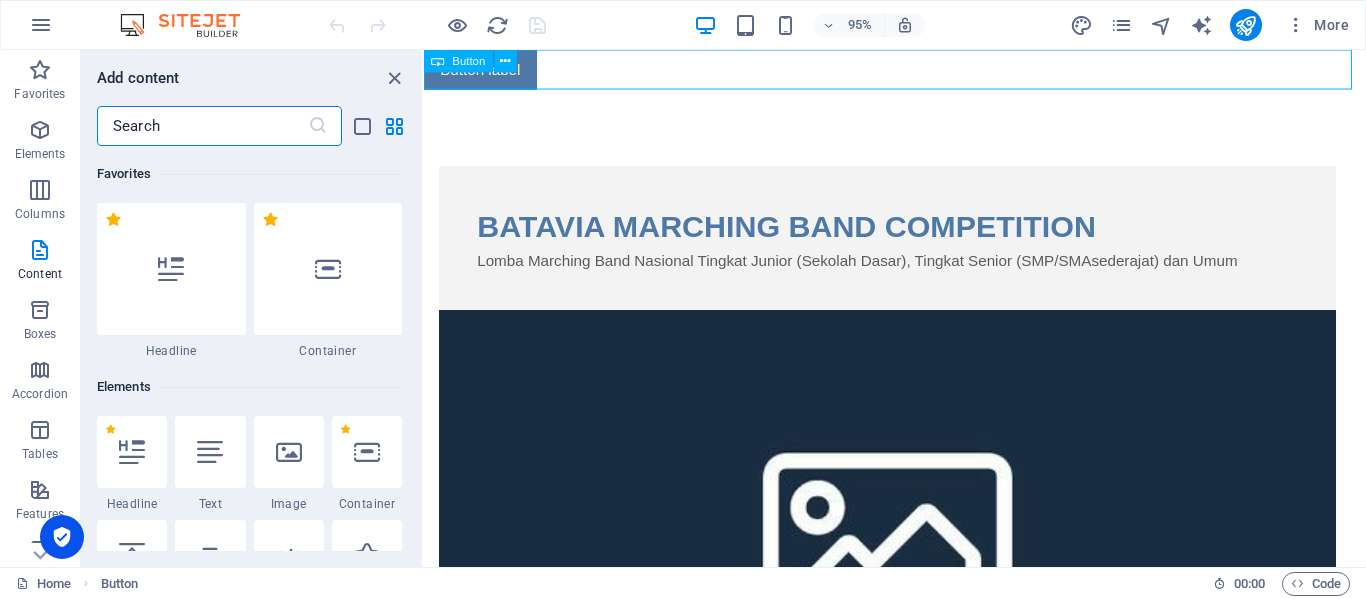 scroll, scrollTop: 3499, scrollLeft: 0, axis: vertical 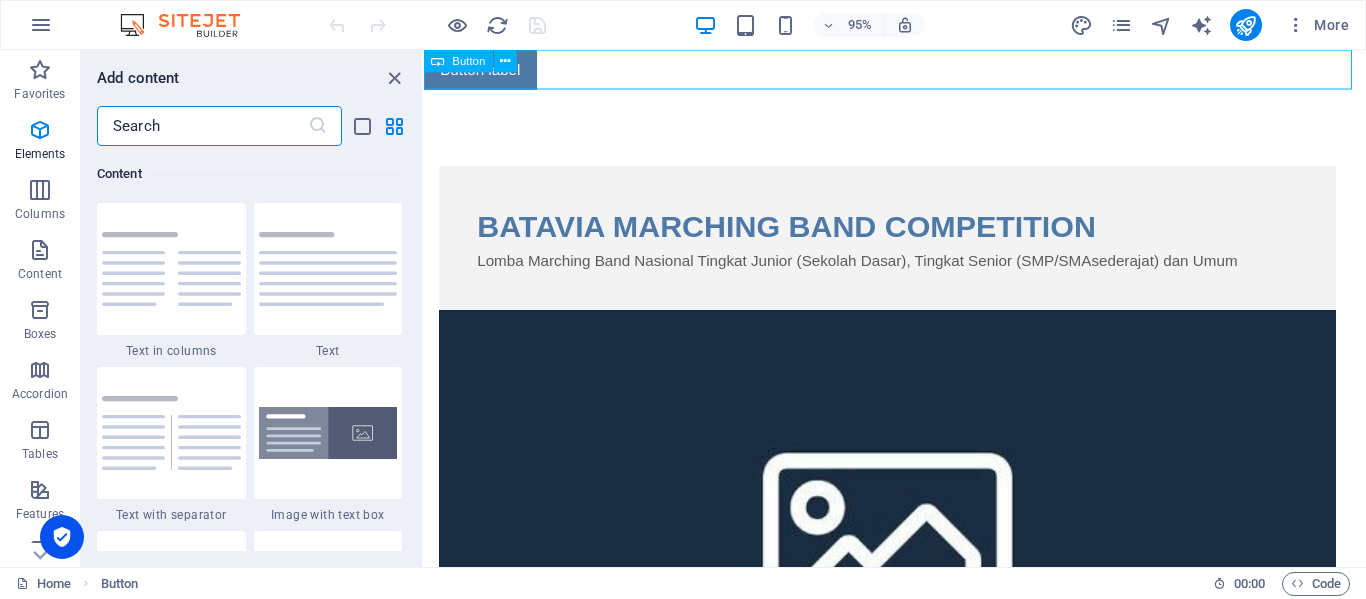 click on "Button" at bounding box center (476, 62) 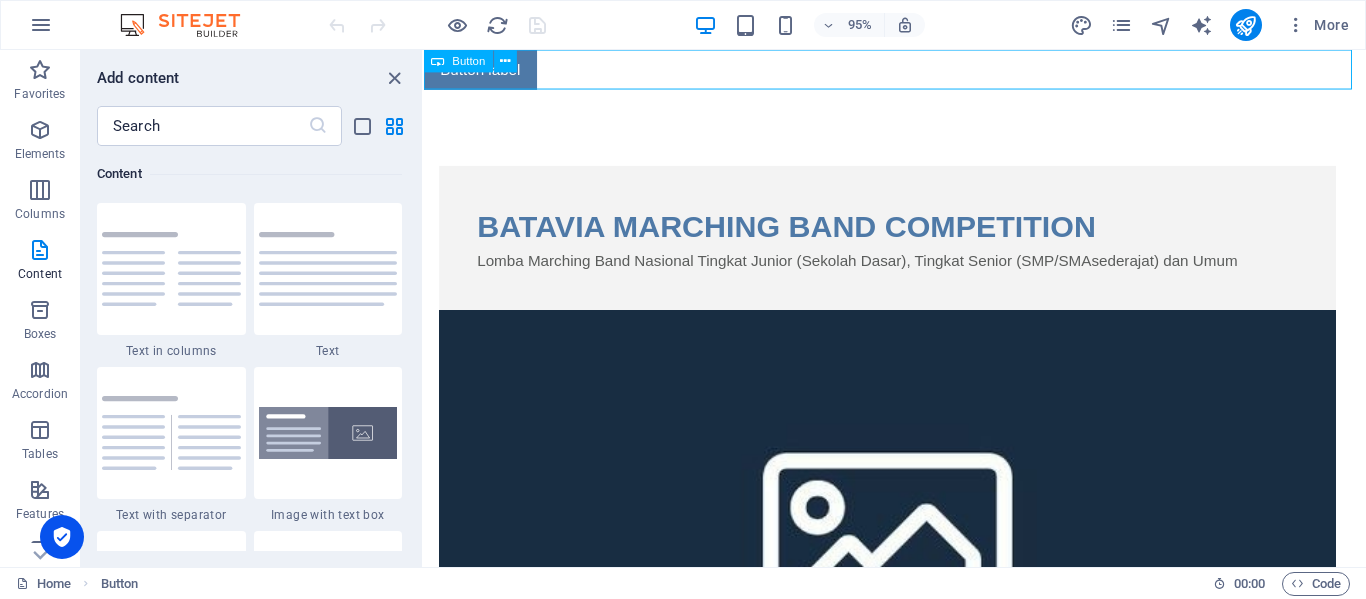 drag, startPoint x: 952, startPoint y: 120, endPoint x: 512, endPoint y: 78, distance: 442 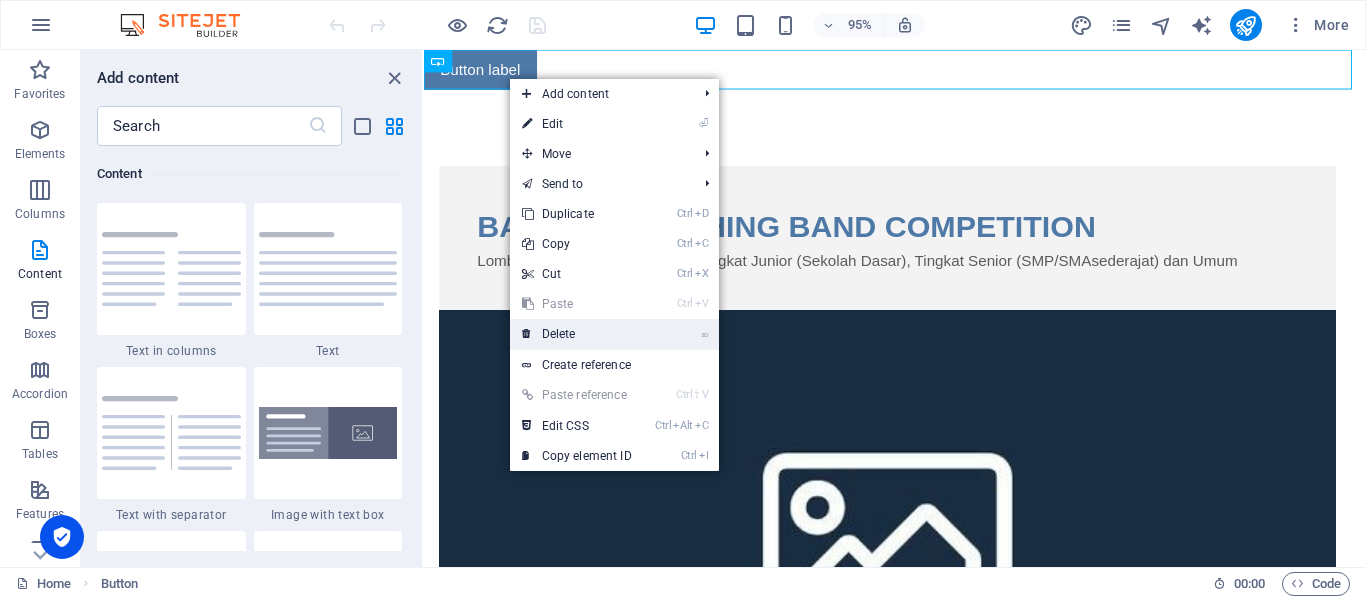 click on "⌦  Delete" at bounding box center (577, 334) 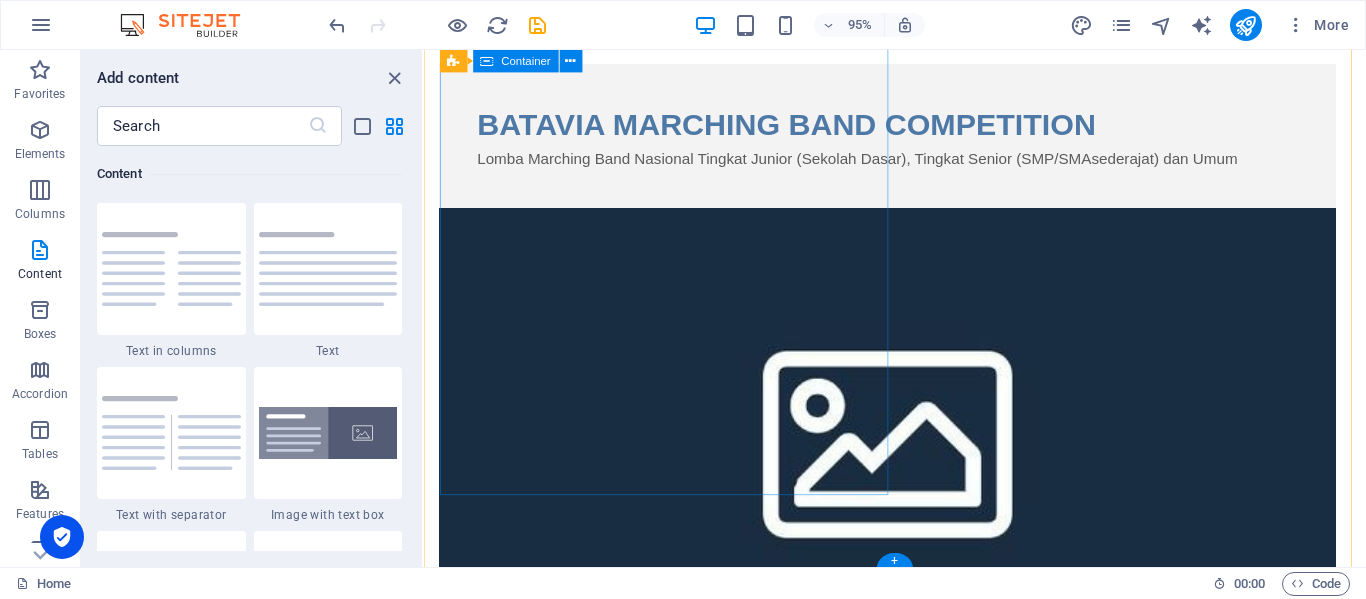 scroll, scrollTop: 0, scrollLeft: 0, axis: both 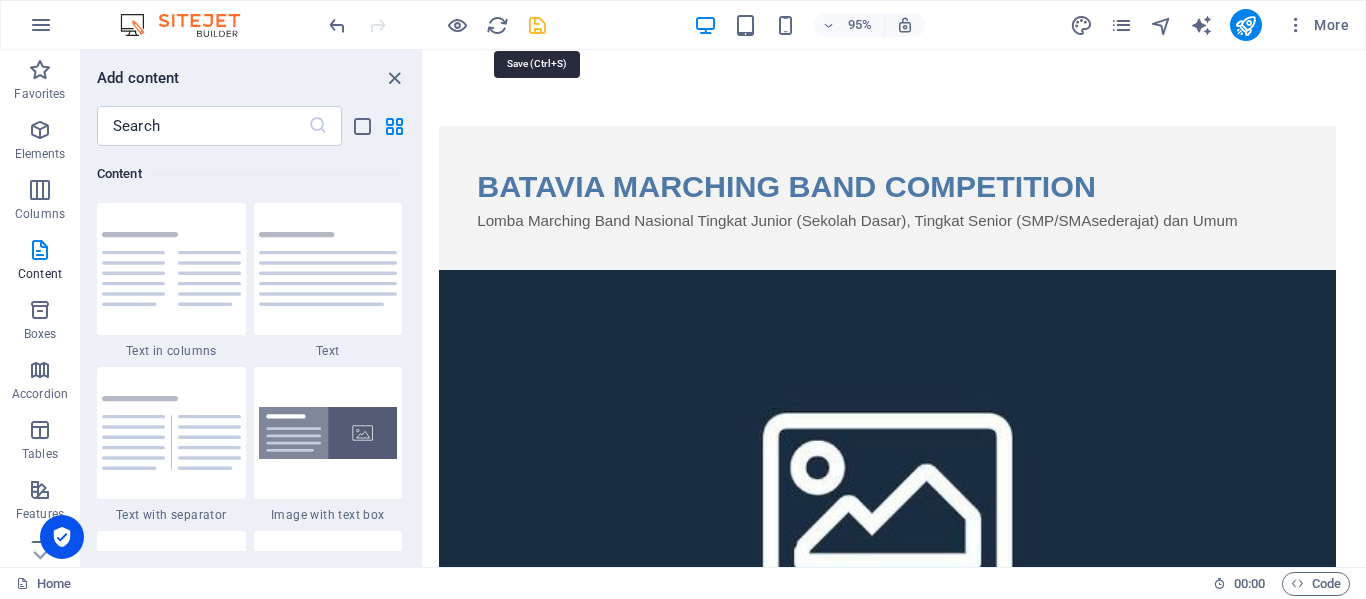 click at bounding box center (537, 25) 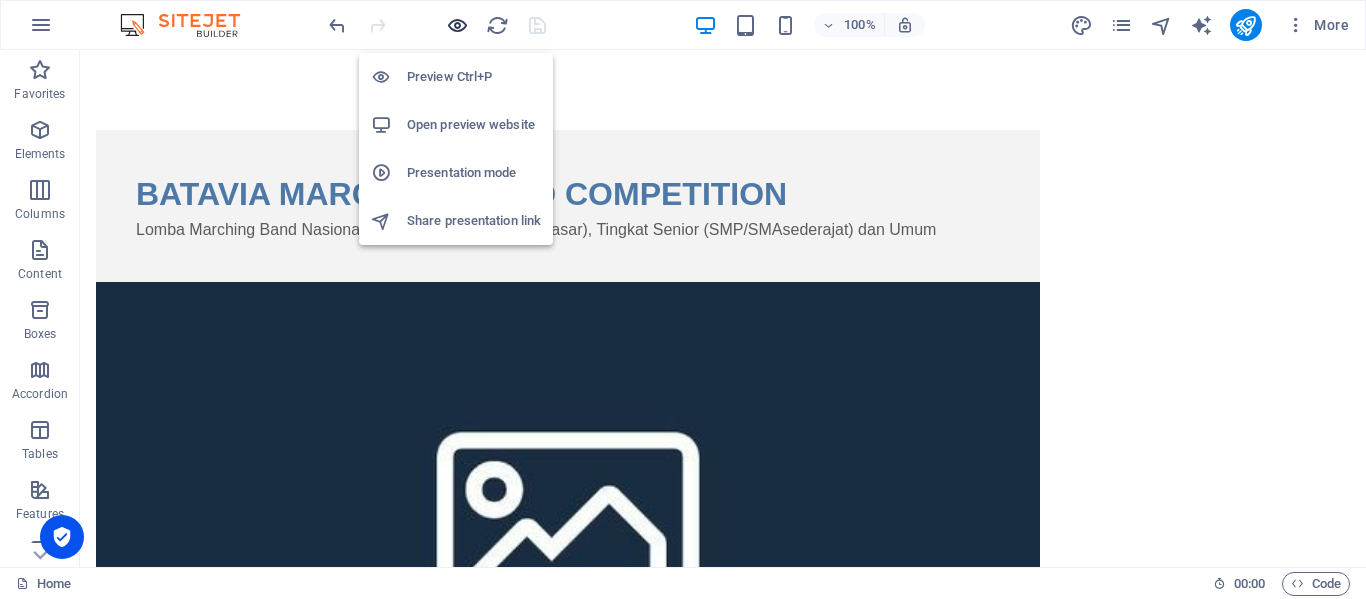 click at bounding box center (457, 25) 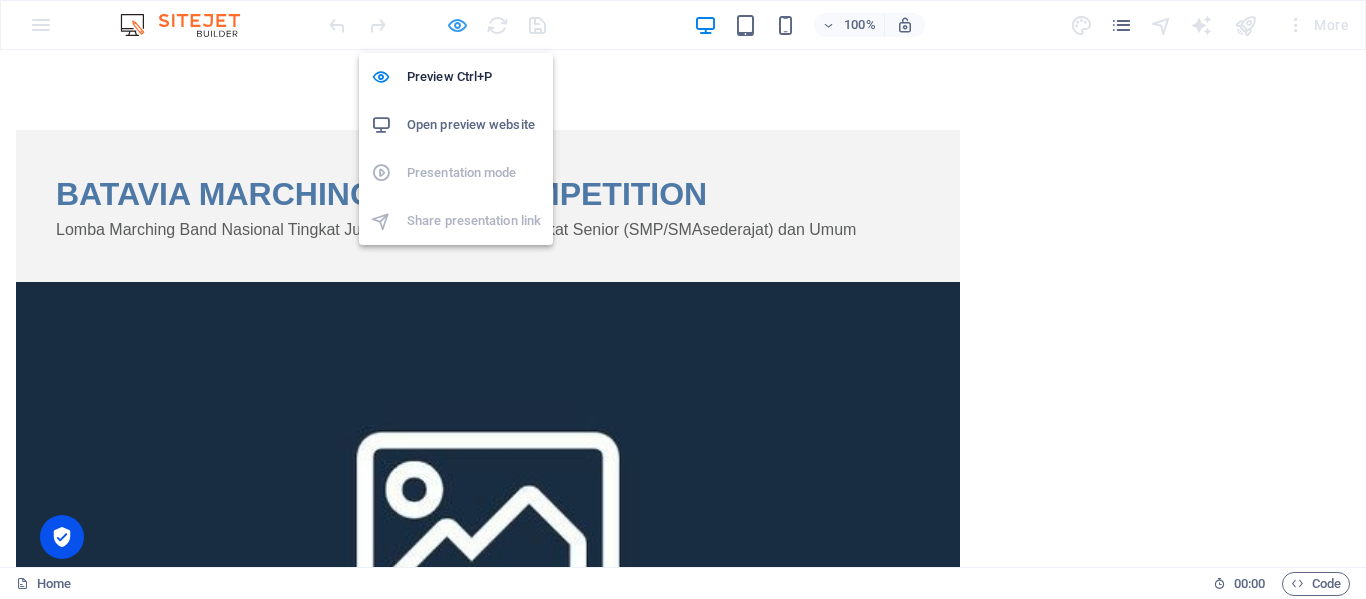 click at bounding box center (457, 25) 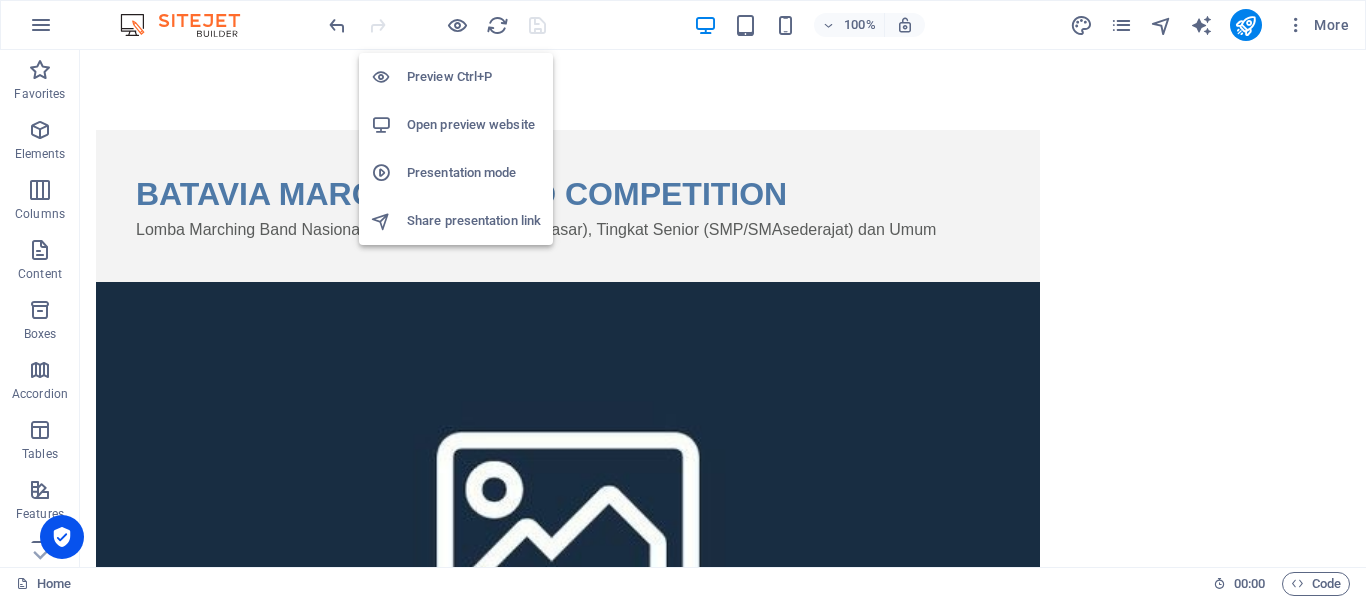 click on "Open preview website" at bounding box center (474, 125) 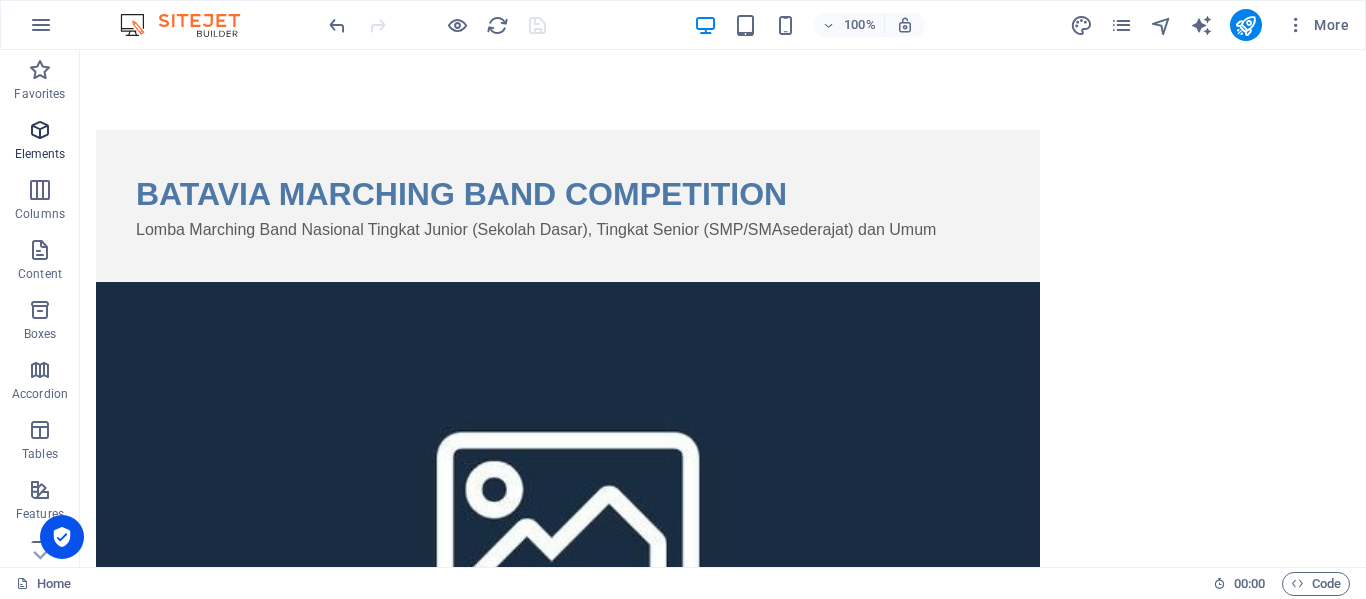 click at bounding box center [40, 130] 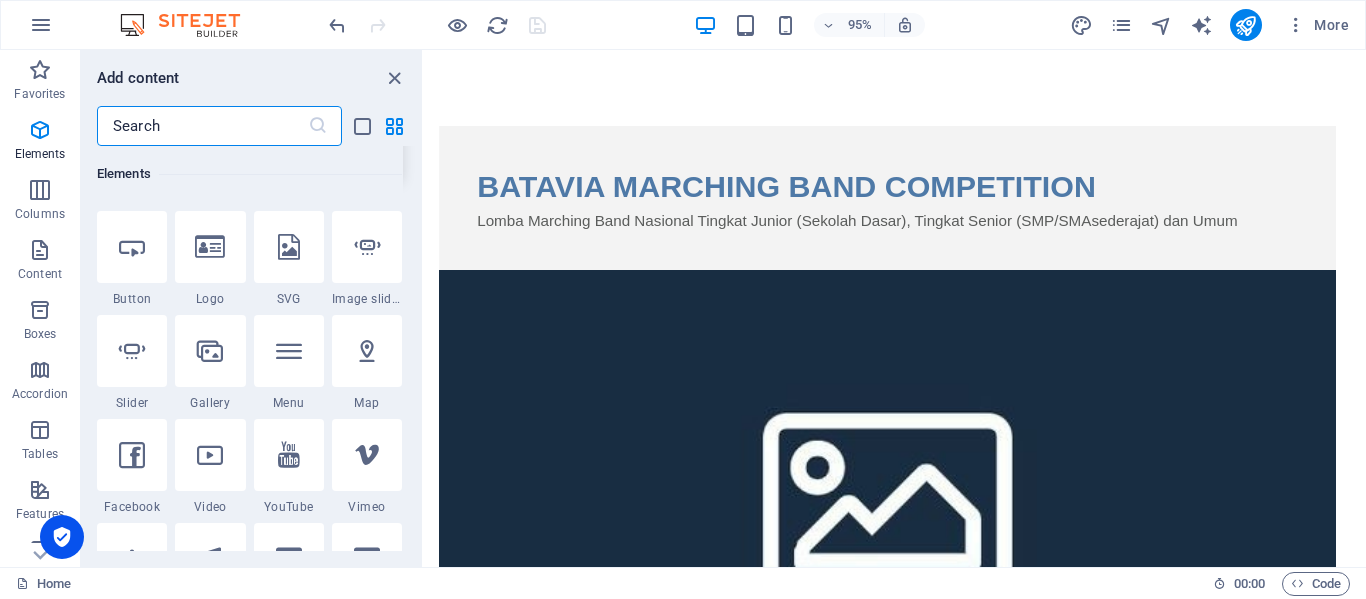 scroll, scrollTop: 213, scrollLeft: 0, axis: vertical 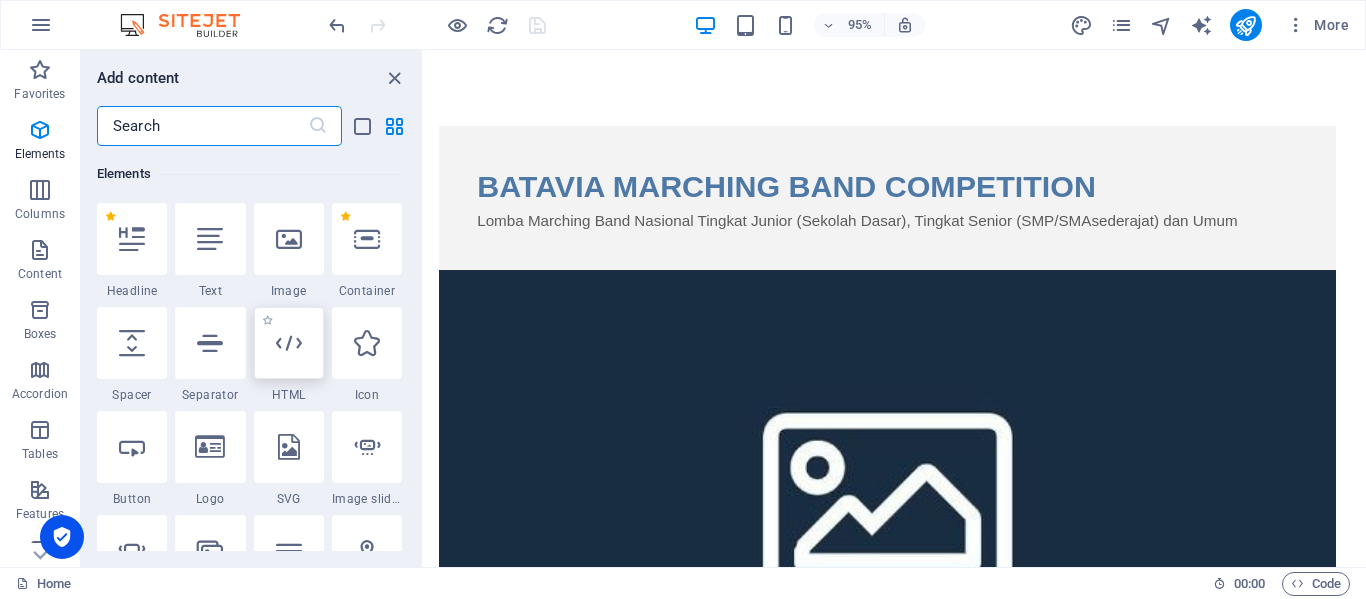 click at bounding box center (289, 343) 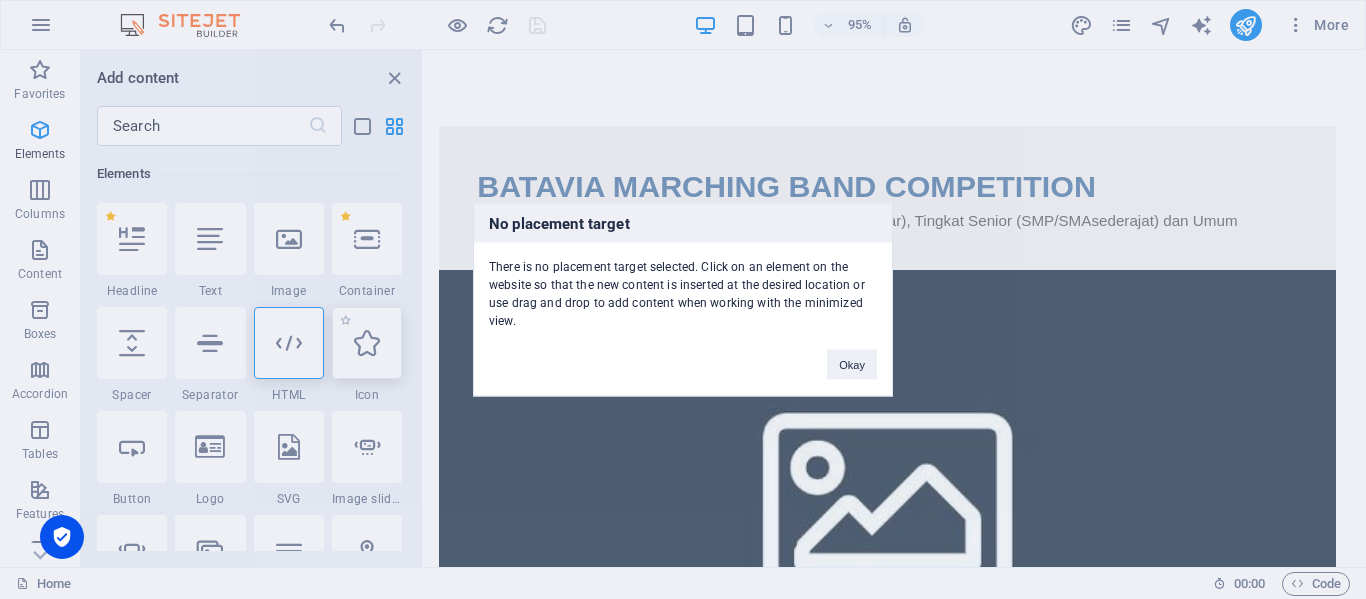 drag, startPoint x: 279, startPoint y: 347, endPoint x: 381, endPoint y: 343, distance: 102.0784 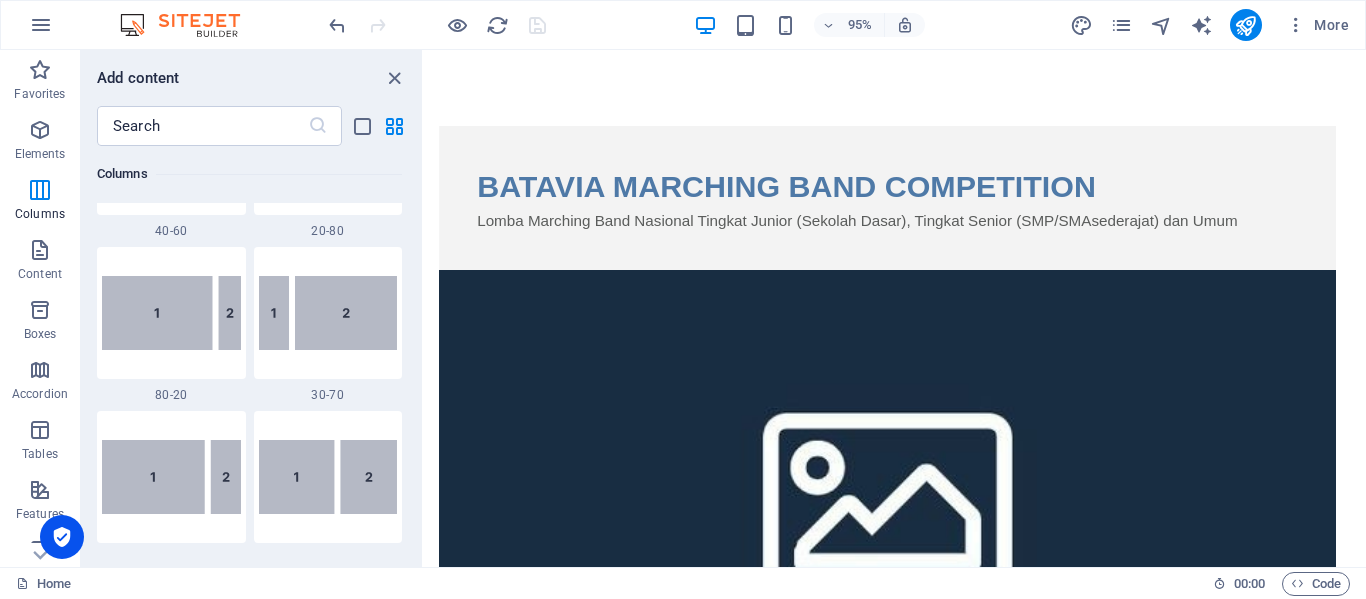 scroll, scrollTop: 1613, scrollLeft: 0, axis: vertical 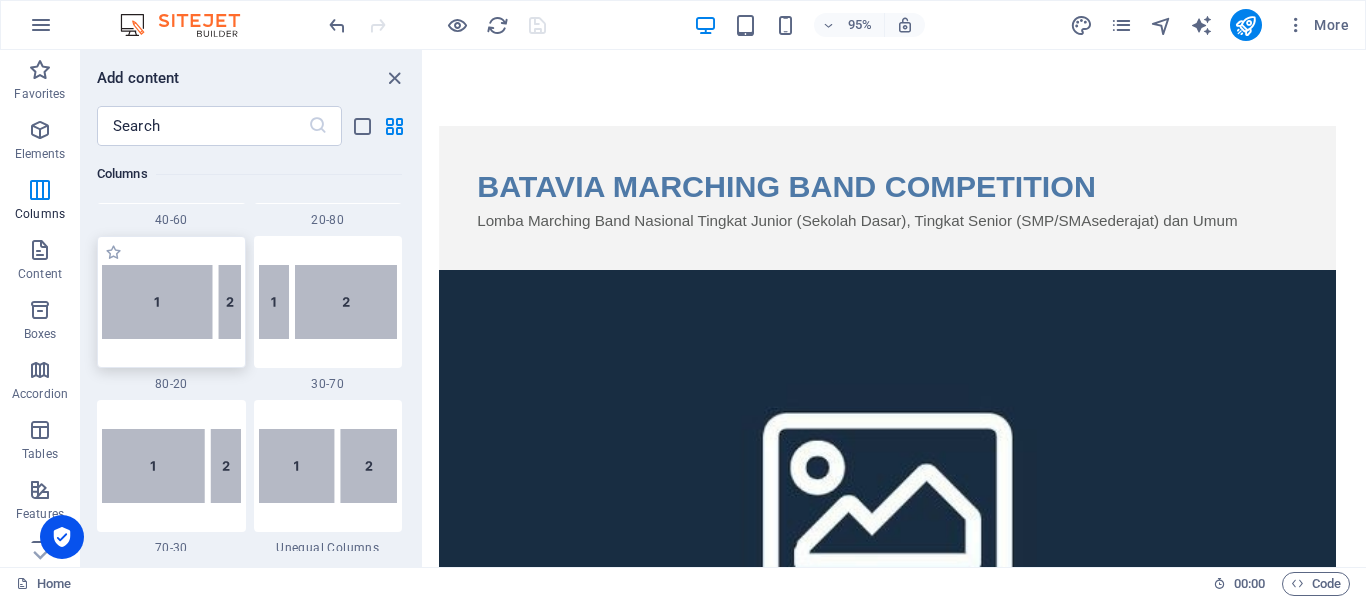 click at bounding box center [171, 302] 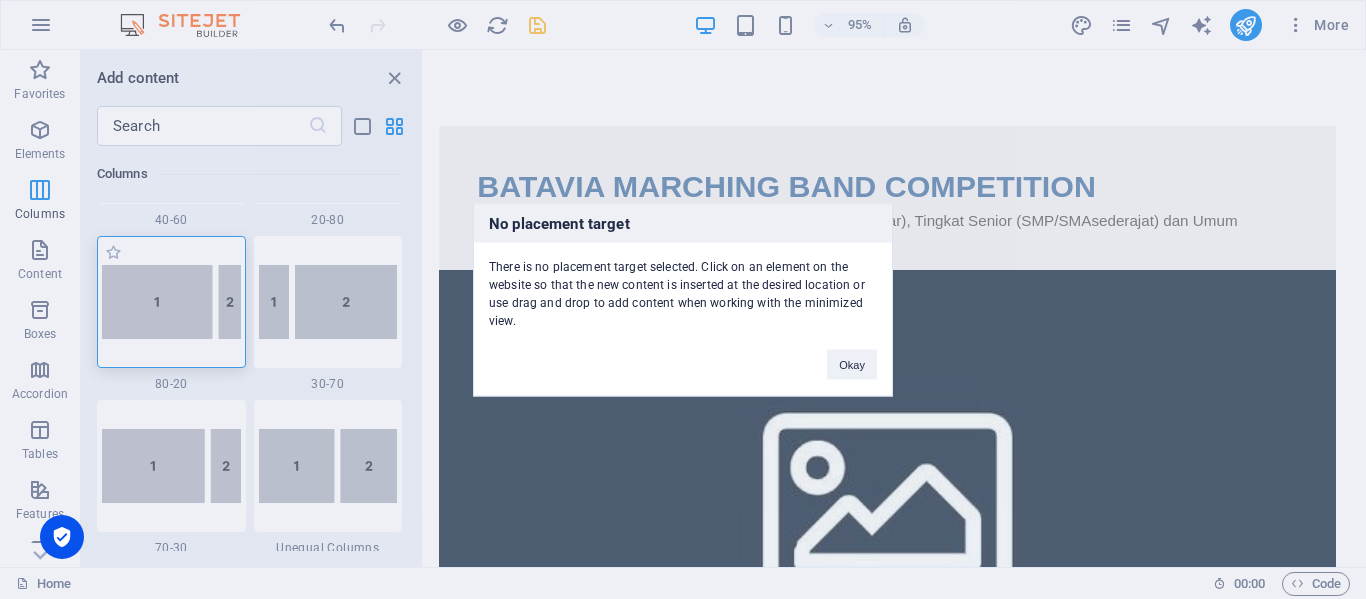 click on "No placement target There is no placement target selected. Click on an element on the website so that the new content is inserted at the desired location or use drag and drop to add content when working with the minimized view. Okay" at bounding box center [683, 299] 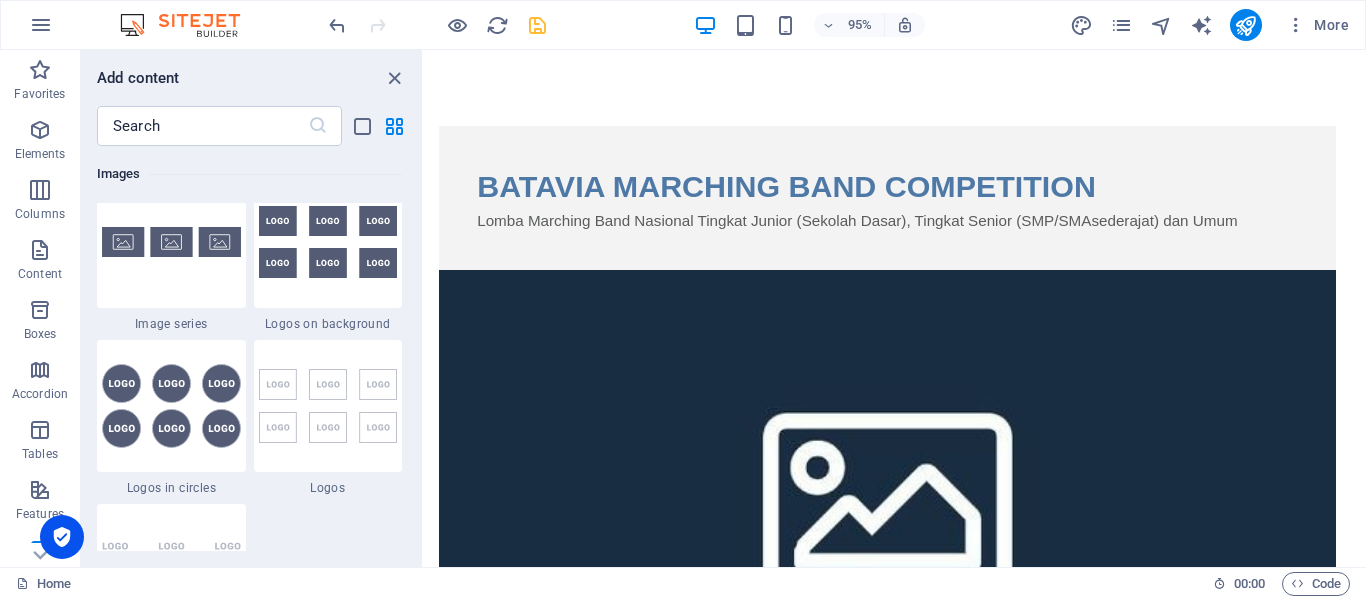 scroll, scrollTop: 10613, scrollLeft: 0, axis: vertical 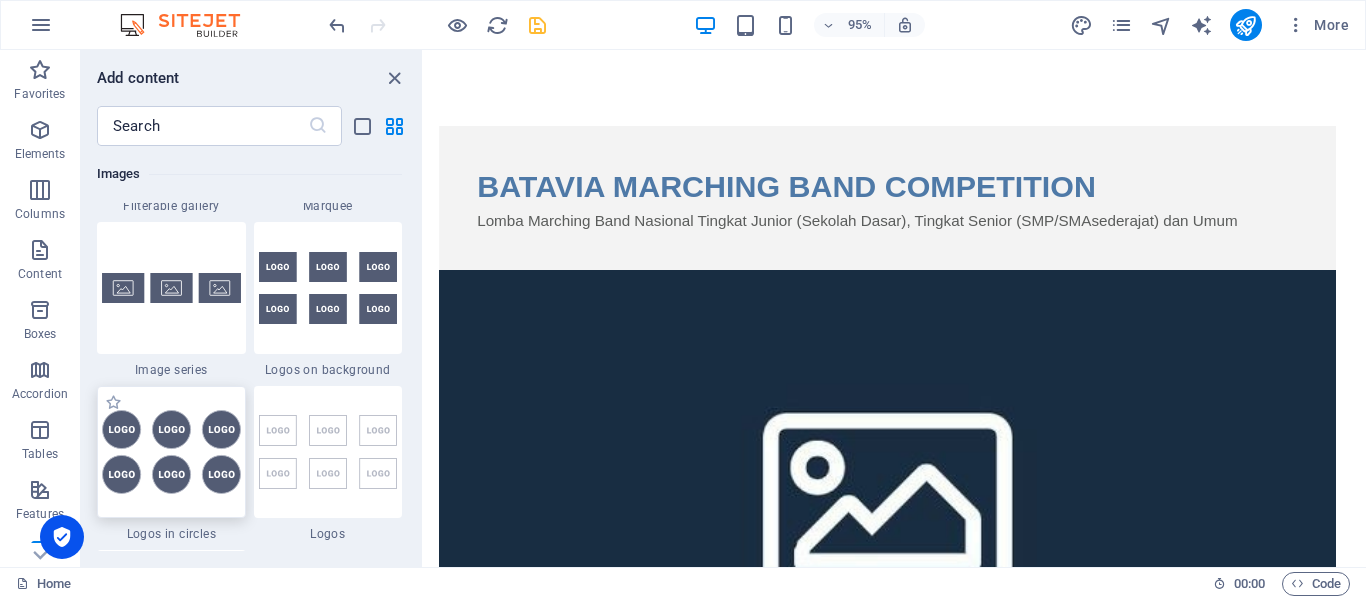 click at bounding box center (171, 452) 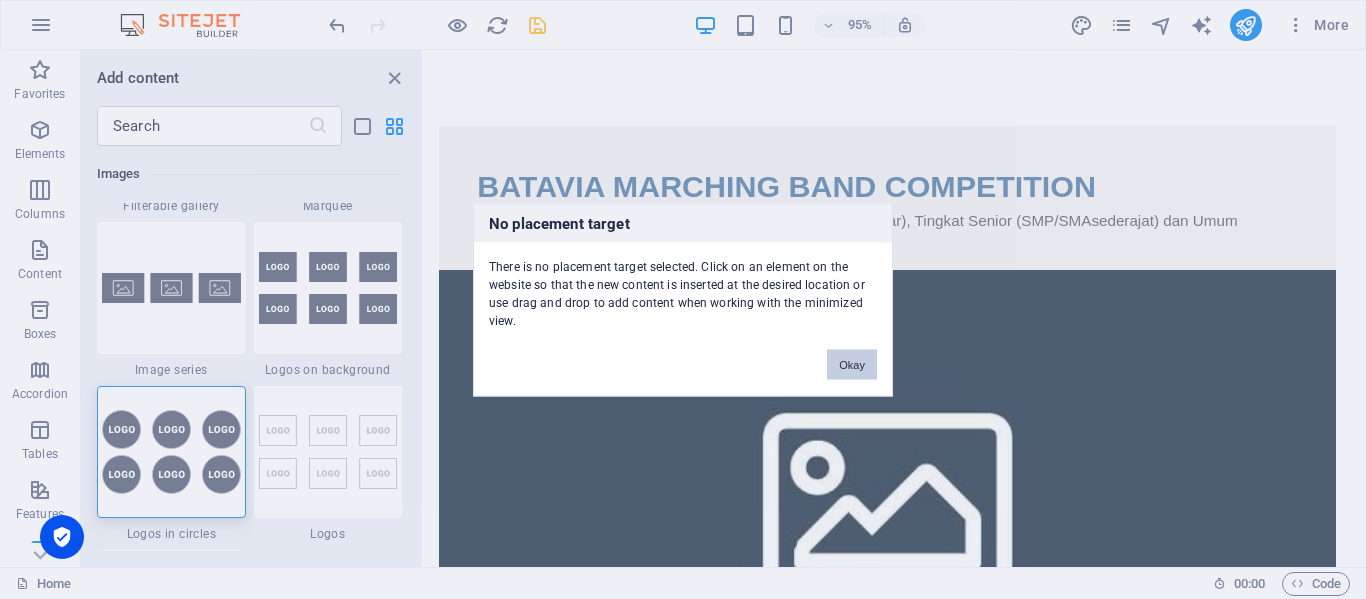 click on "Okay" at bounding box center [852, 364] 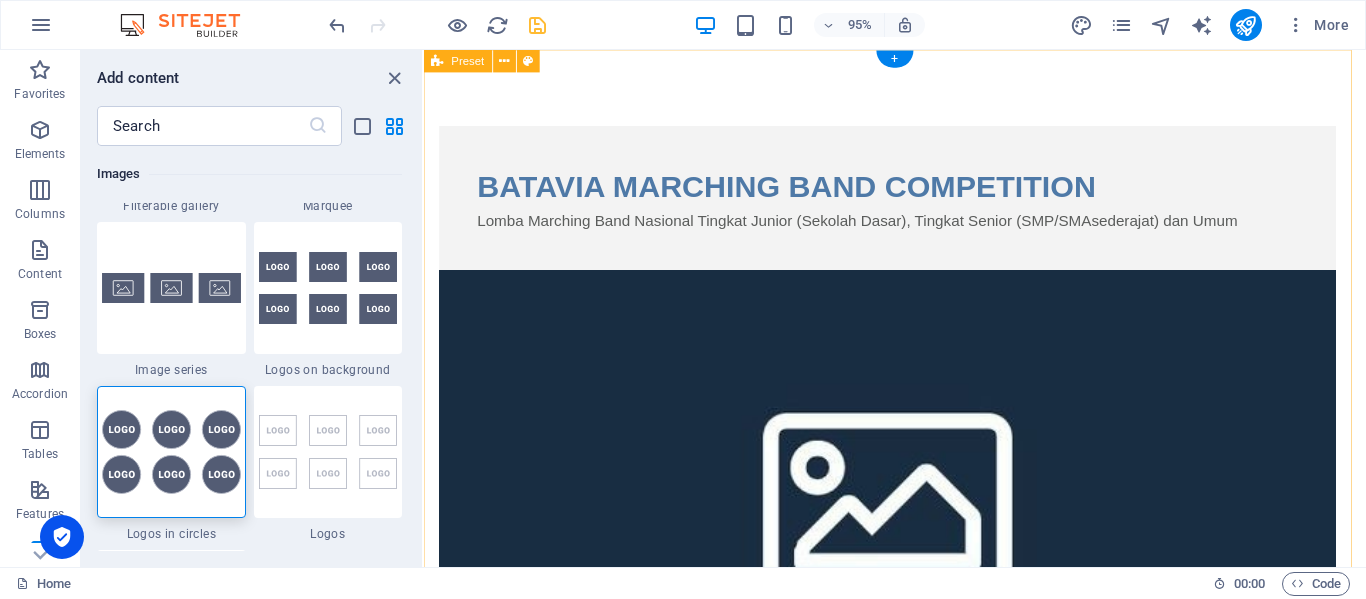 click on "BATAVIA MARCHING BAND COMPETITION [PERSON_NAME] Marching Band Nasional Tingkat Junior (Sekolah Dasar), Tingkat Senior (SMP/SMAsederajat) [PERSON_NAME] Umum" at bounding box center [920, 938] 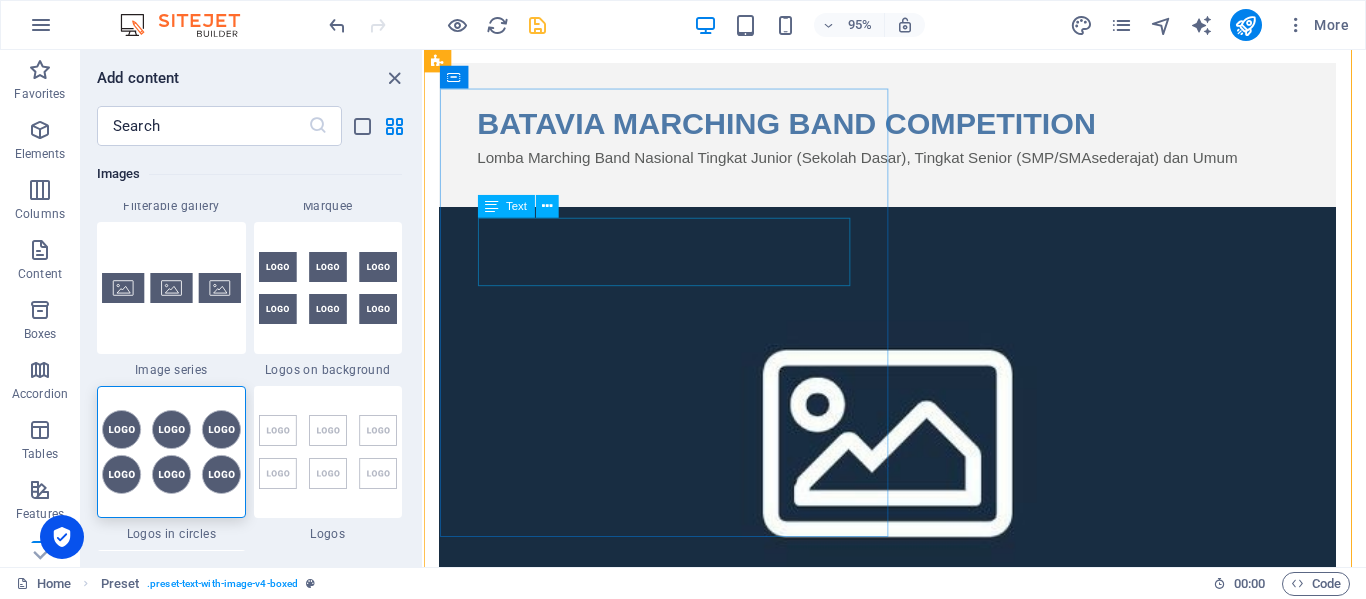 scroll, scrollTop: 88, scrollLeft: 0, axis: vertical 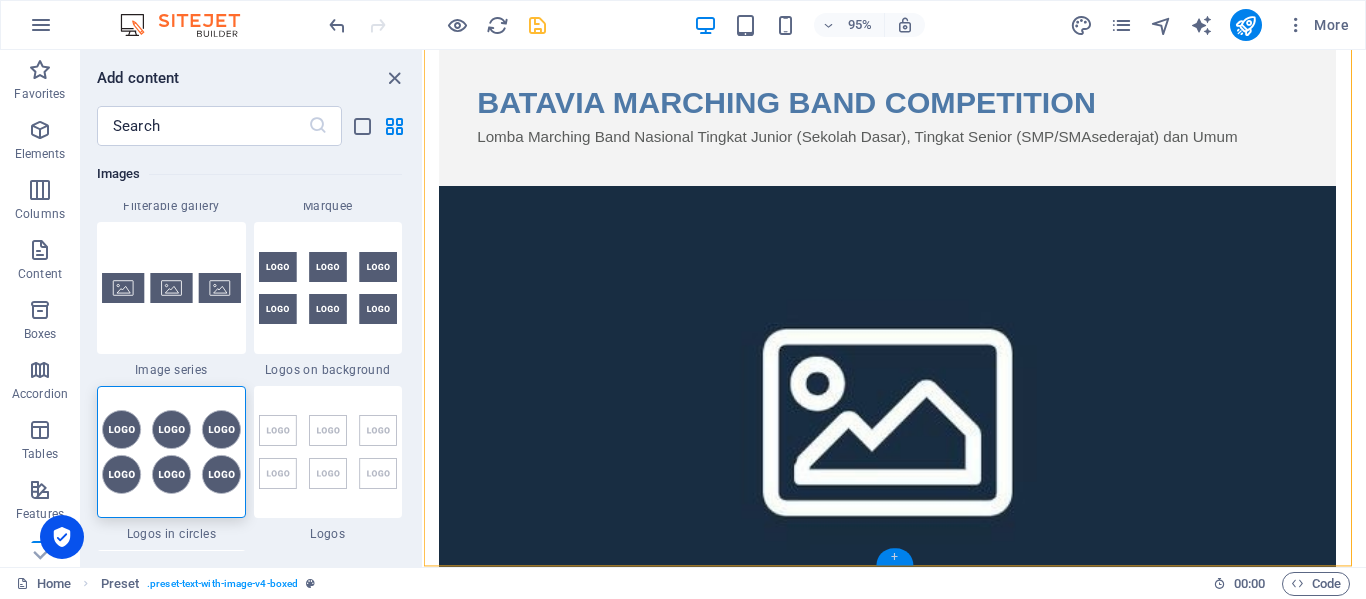 click on "+" at bounding box center (894, 557) 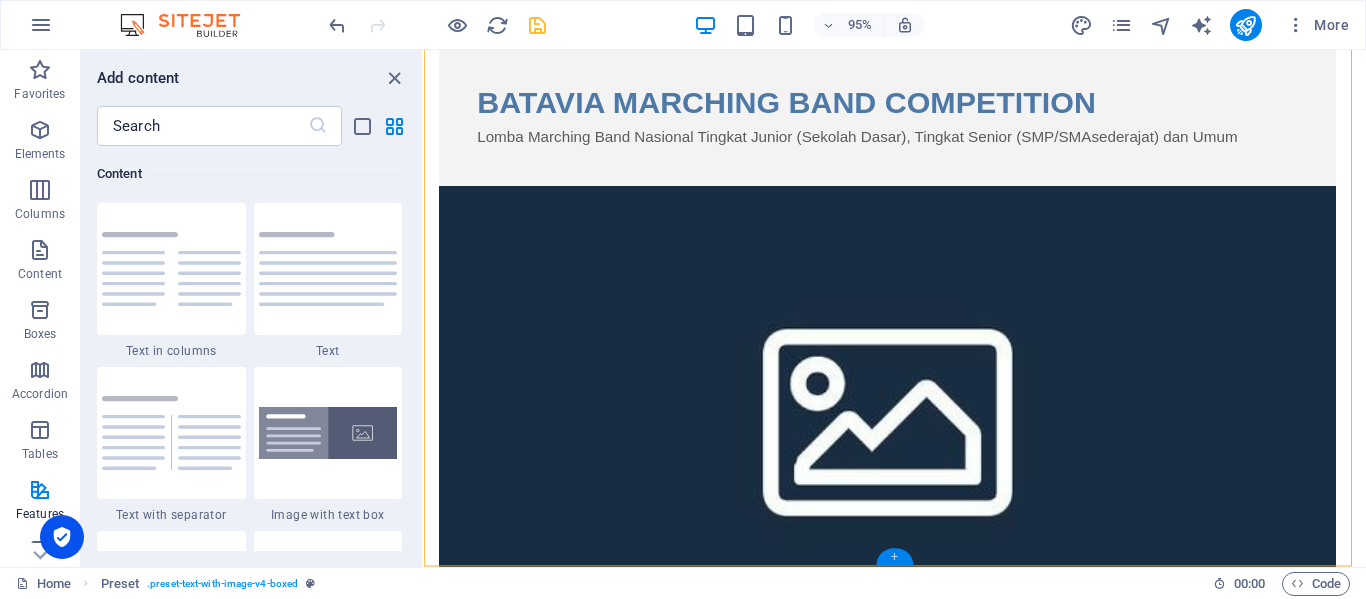 scroll, scrollTop: 3499, scrollLeft: 0, axis: vertical 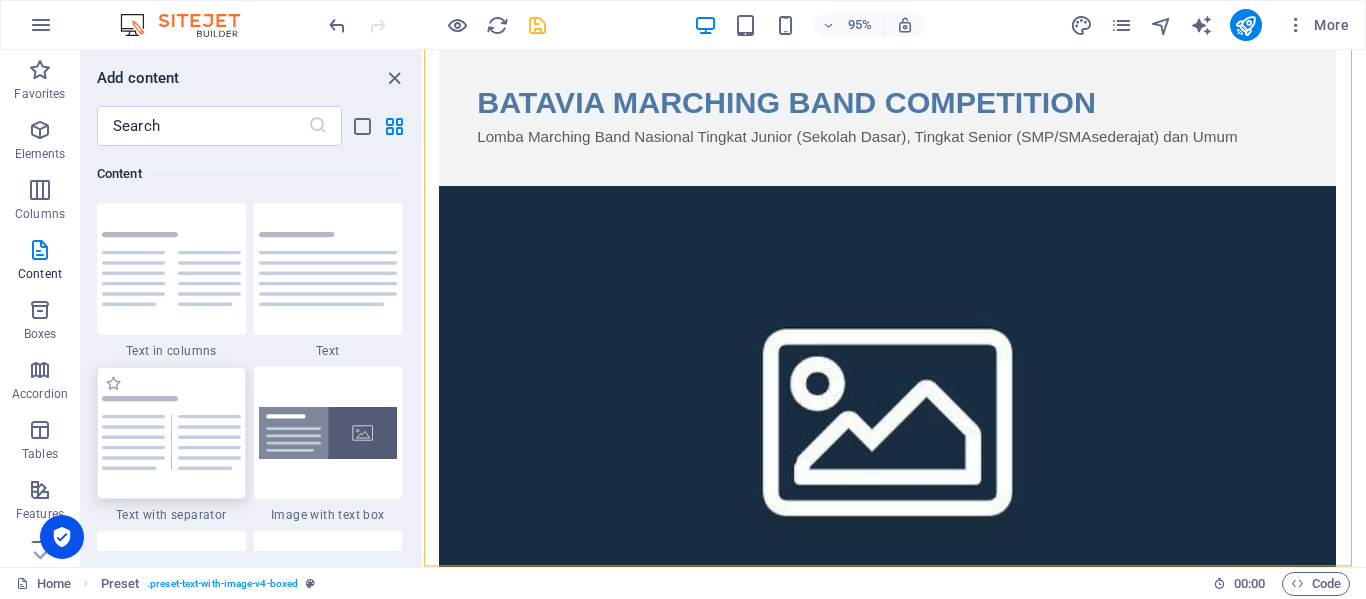 click at bounding box center [171, 433] 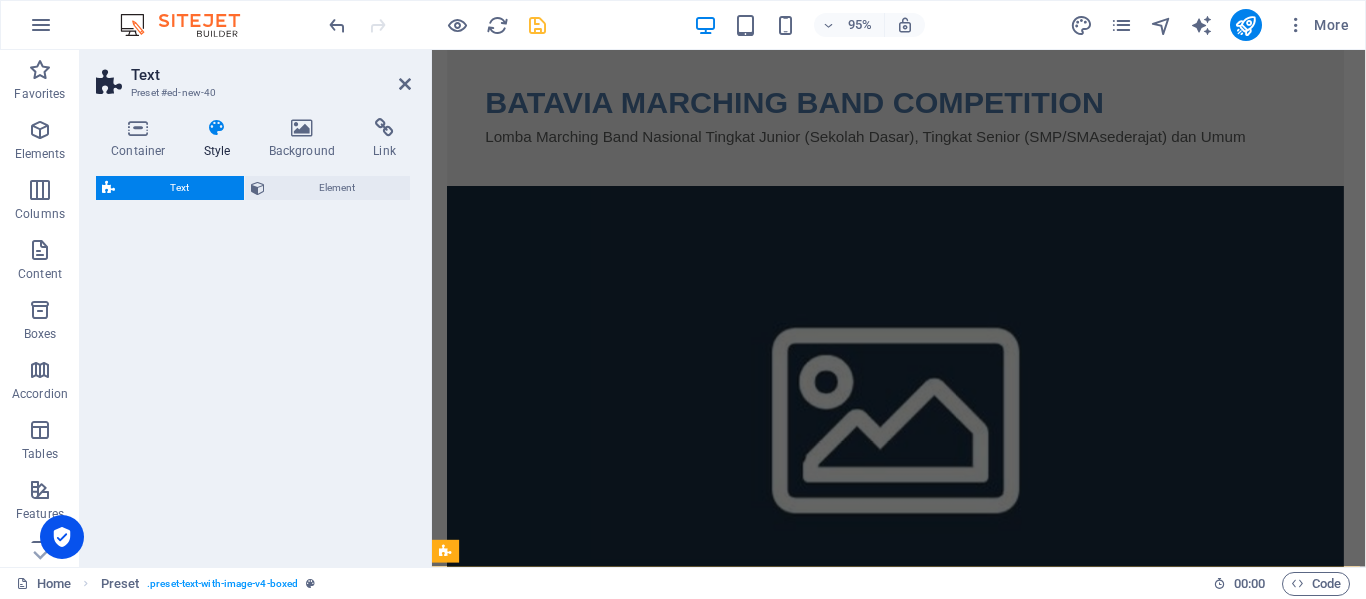 select on "rem" 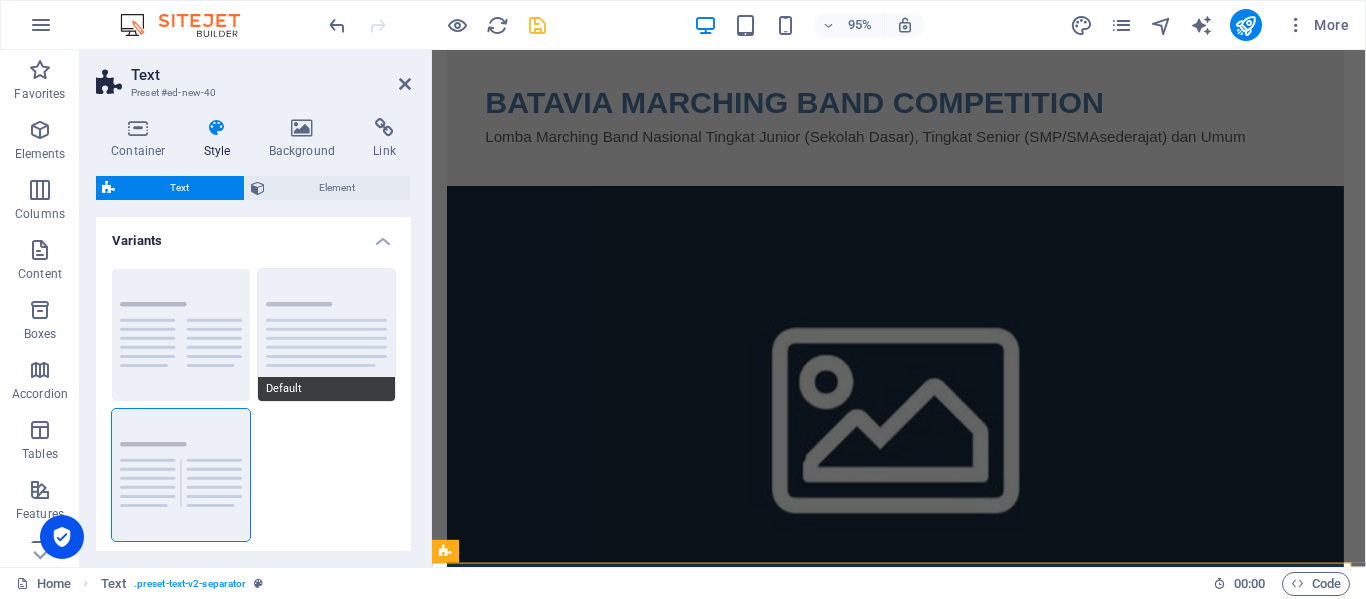 click on "Default" at bounding box center (327, 335) 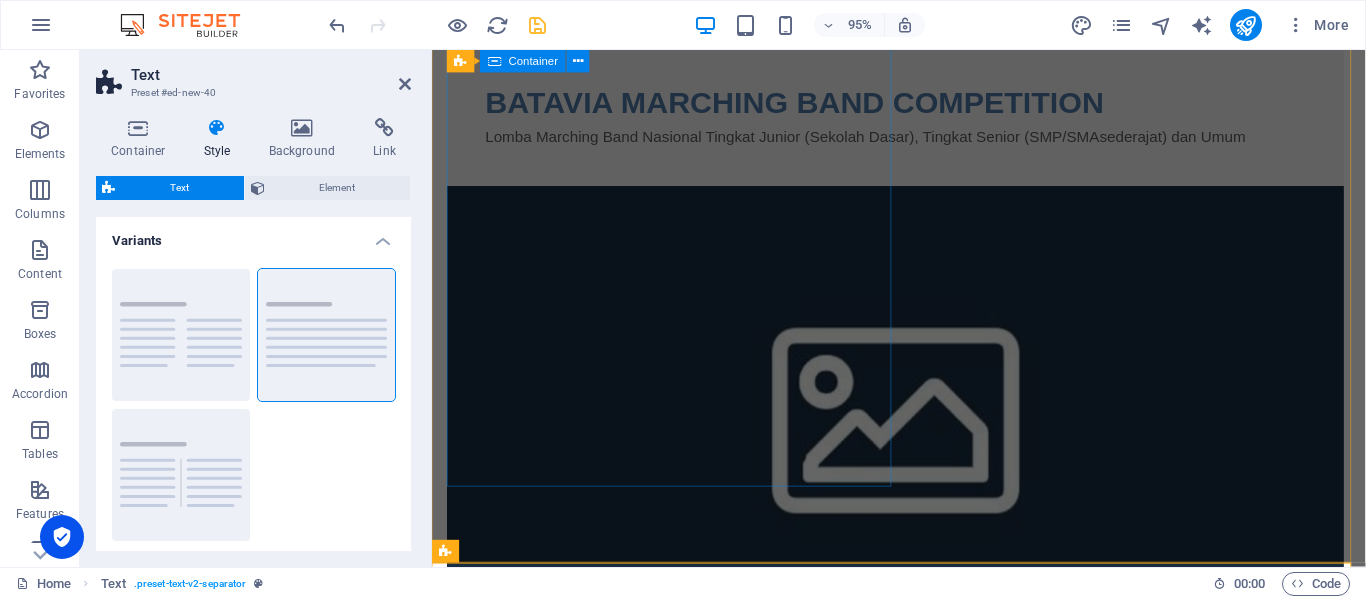 scroll, scrollTop: 0, scrollLeft: 0, axis: both 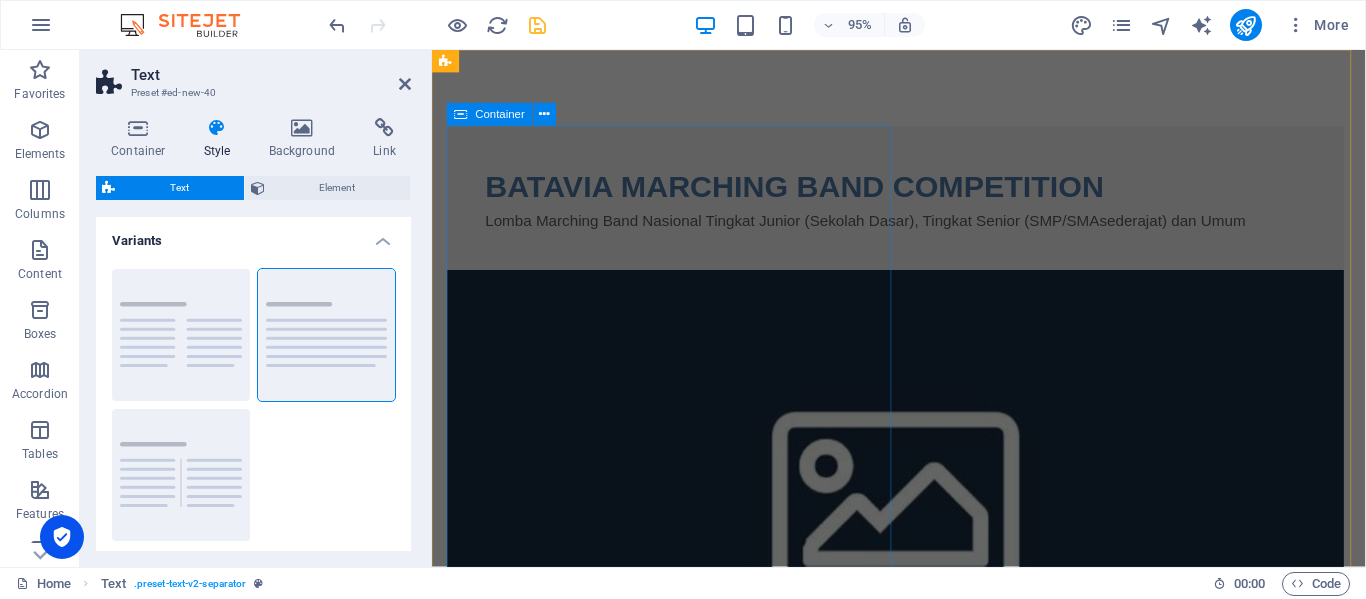 click on "BATAVIA MARCHING BAND COMPETITION [PERSON_NAME] Marching Band Nasional Tingkat Junior (Sekolah Dasar), Tingkat Senior (SMP/SMAsederajat) [PERSON_NAME] Umum" at bounding box center [920, 206] 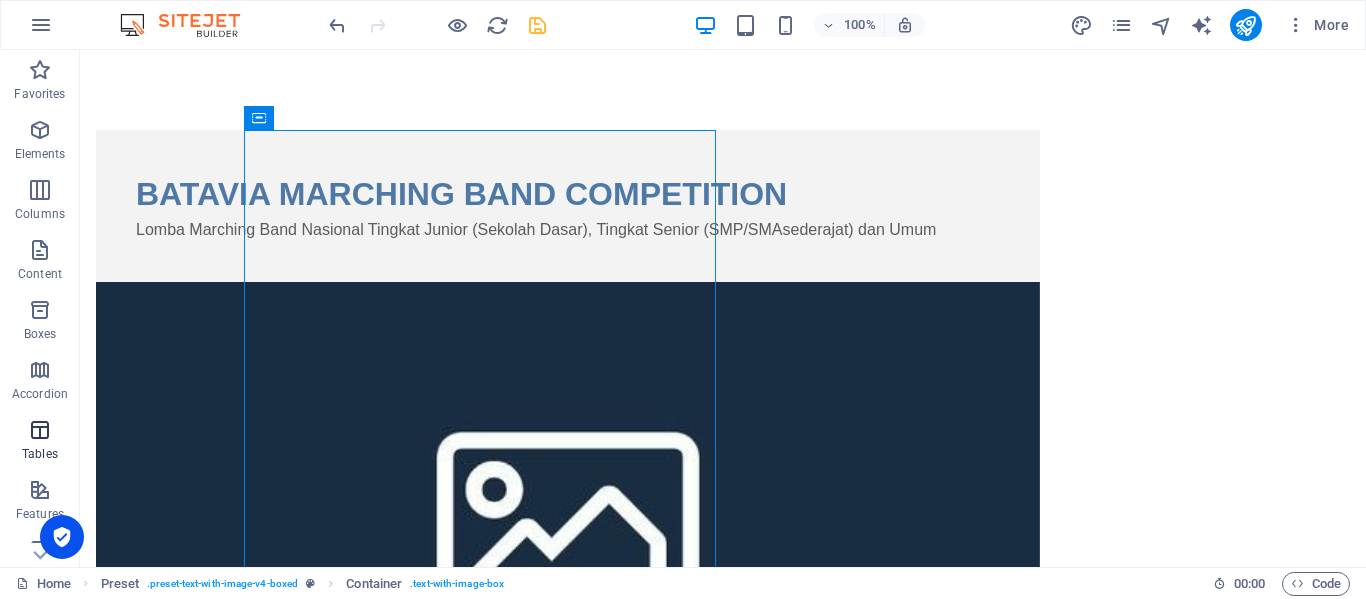 click on "Tables" at bounding box center (40, 442) 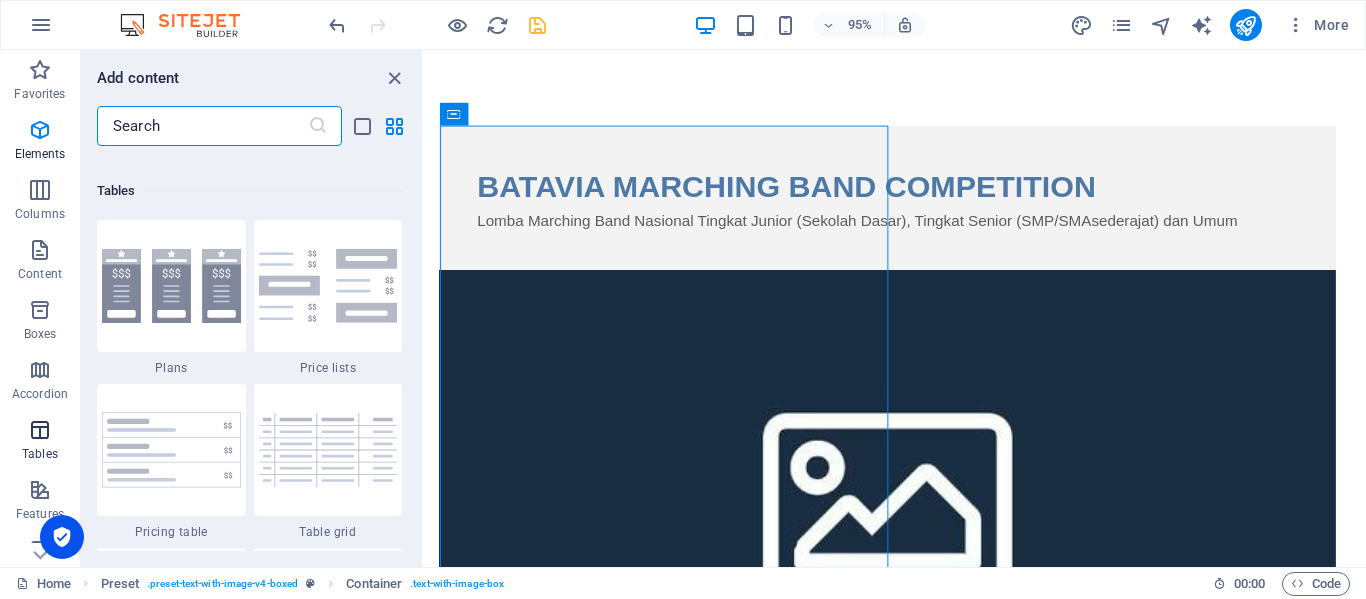 scroll, scrollTop: 6762, scrollLeft: 0, axis: vertical 